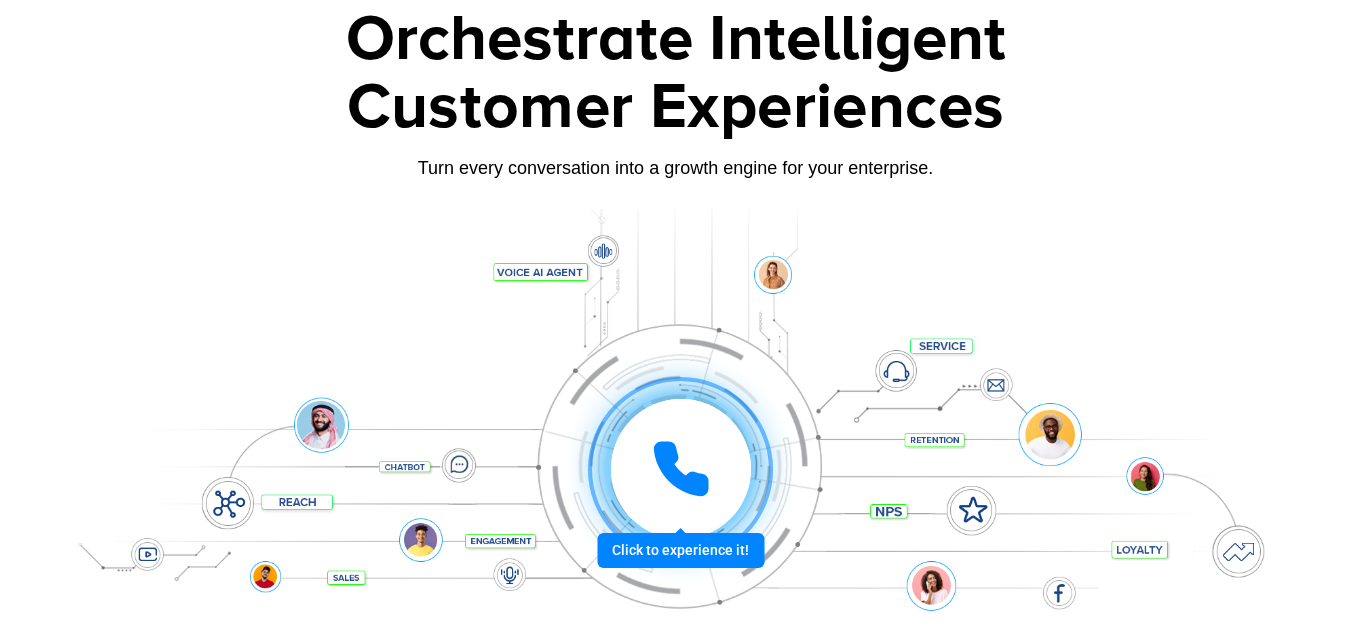 scroll, scrollTop: 0, scrollLeft: 0, axis: both 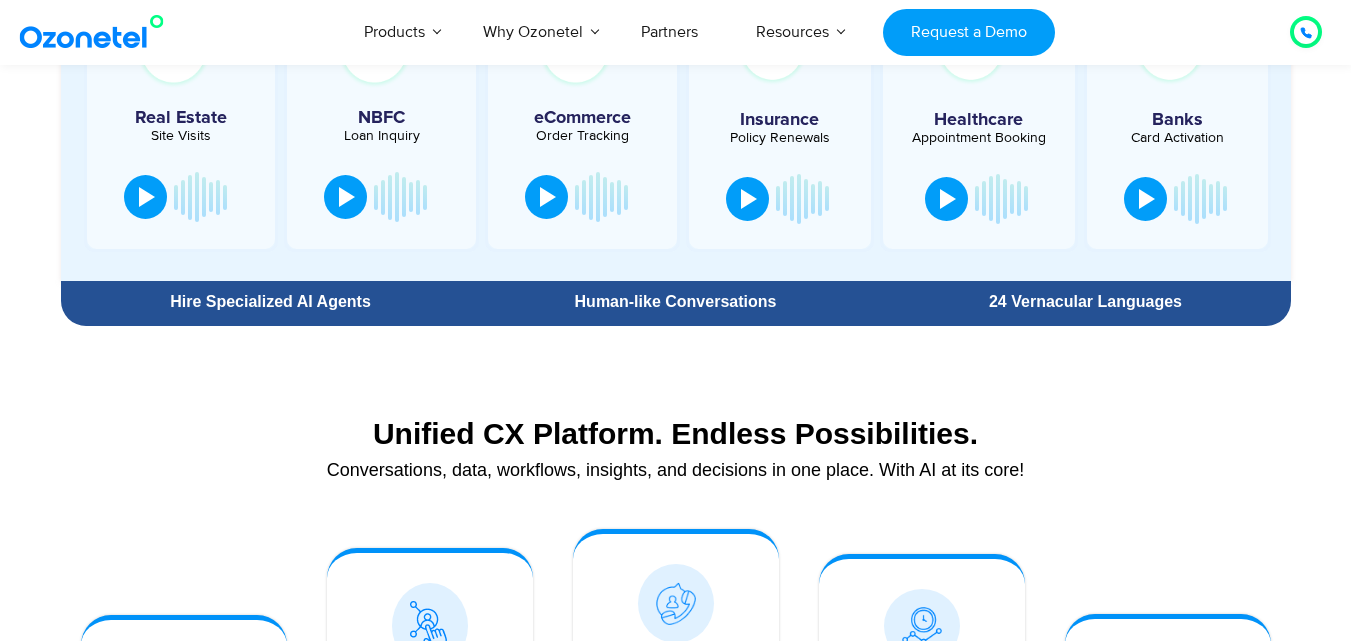 click 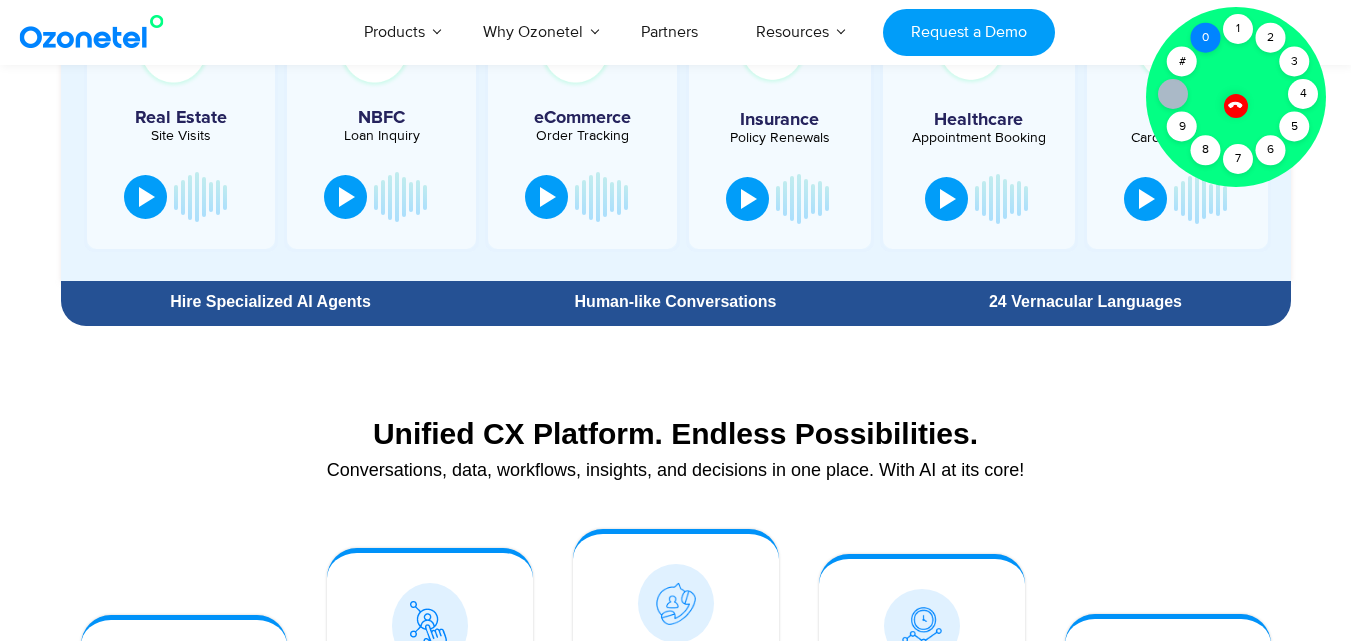 click on "0" at bounding box center (1206, 38) 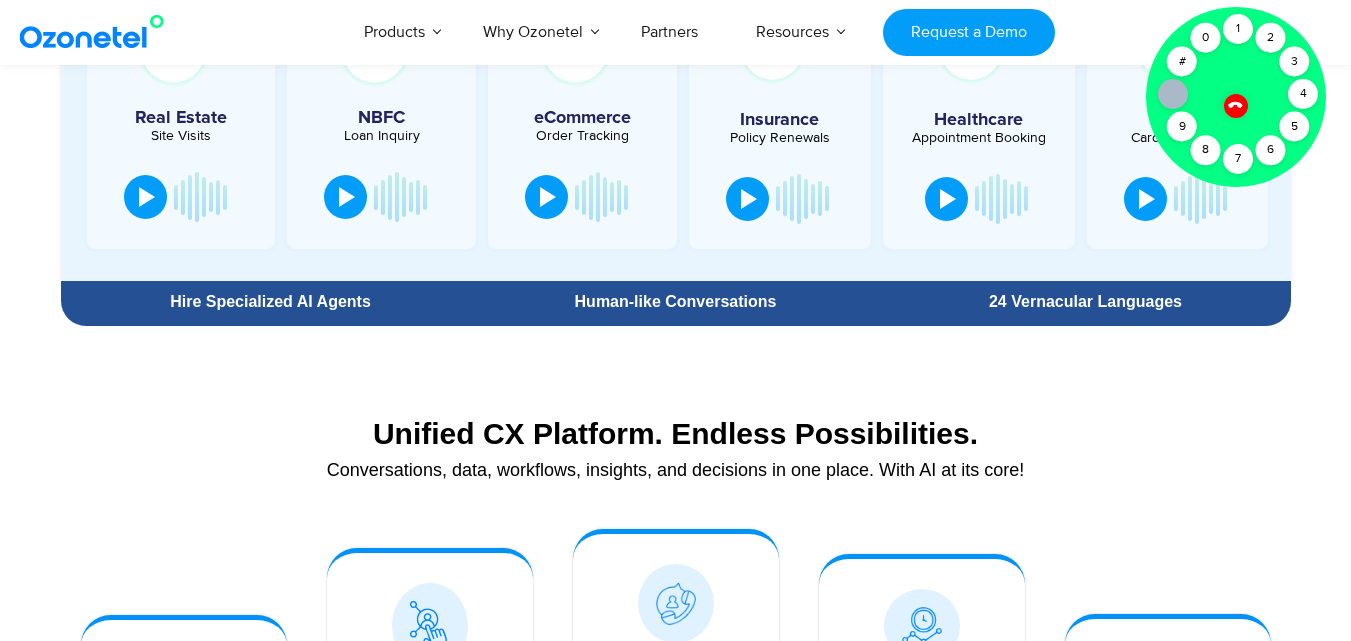 click at bounding box center (1235, 105) 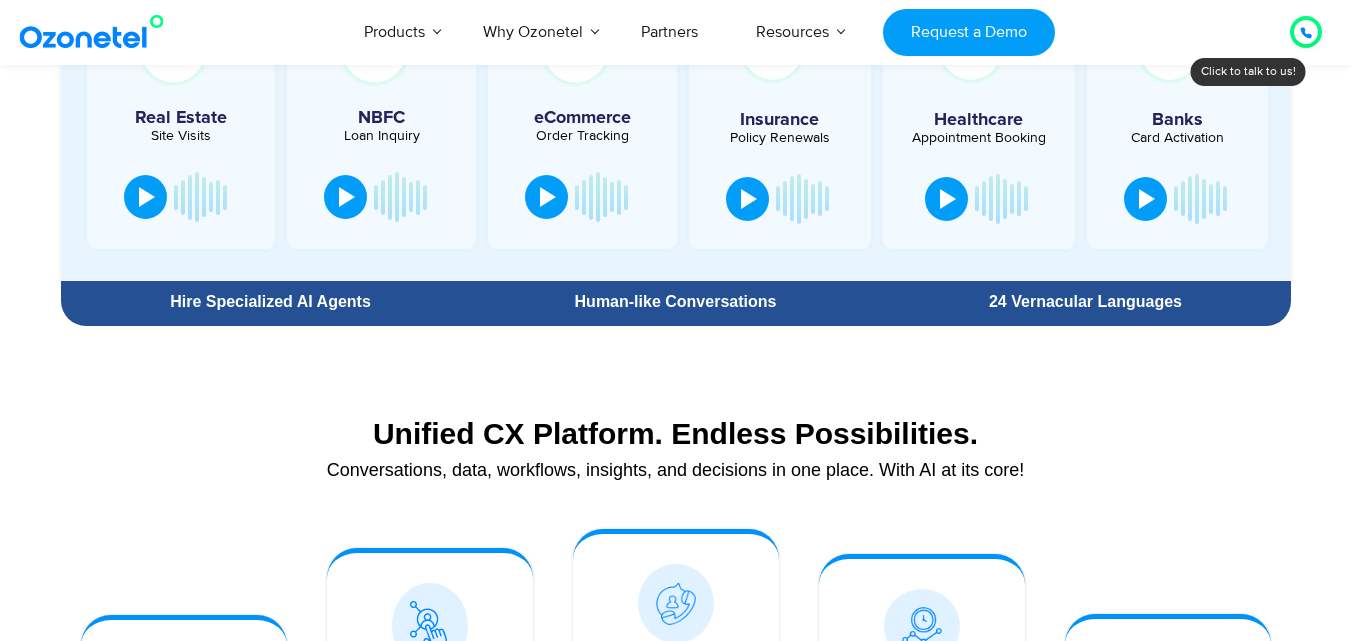 click 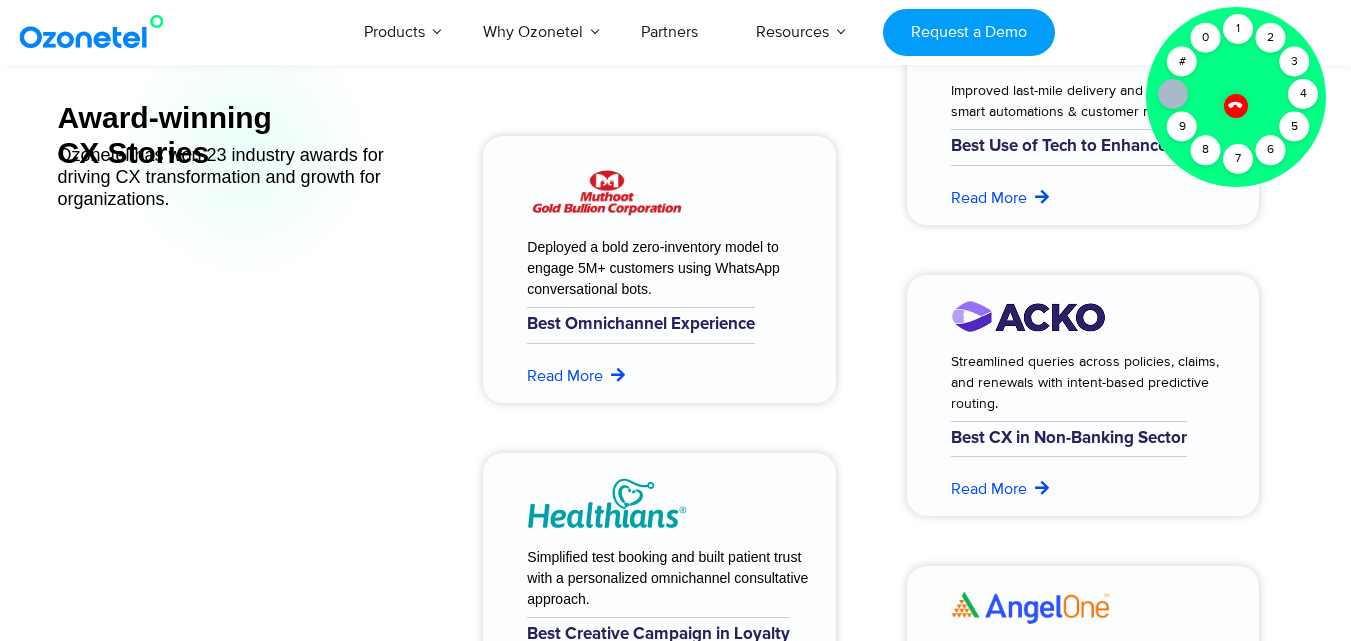 scroll, scrollTop: 8230, scrollLeft: 0, axis: vertical 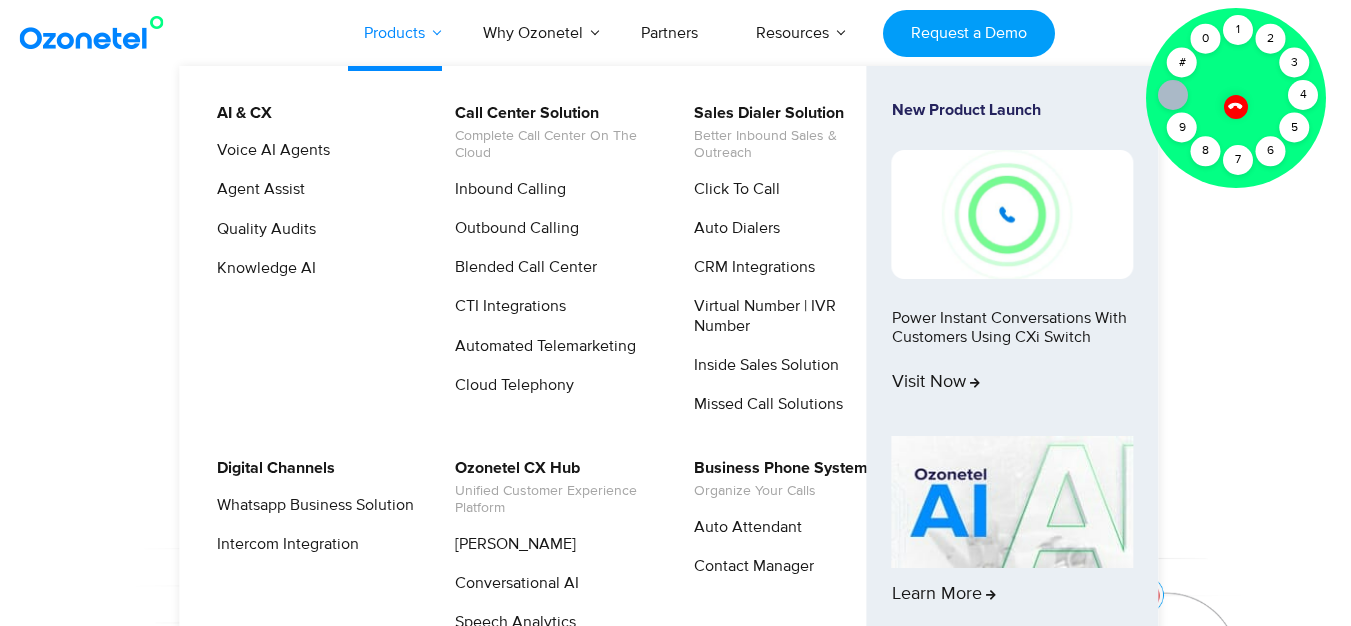click on "Products" at bounding box center (394, 33) 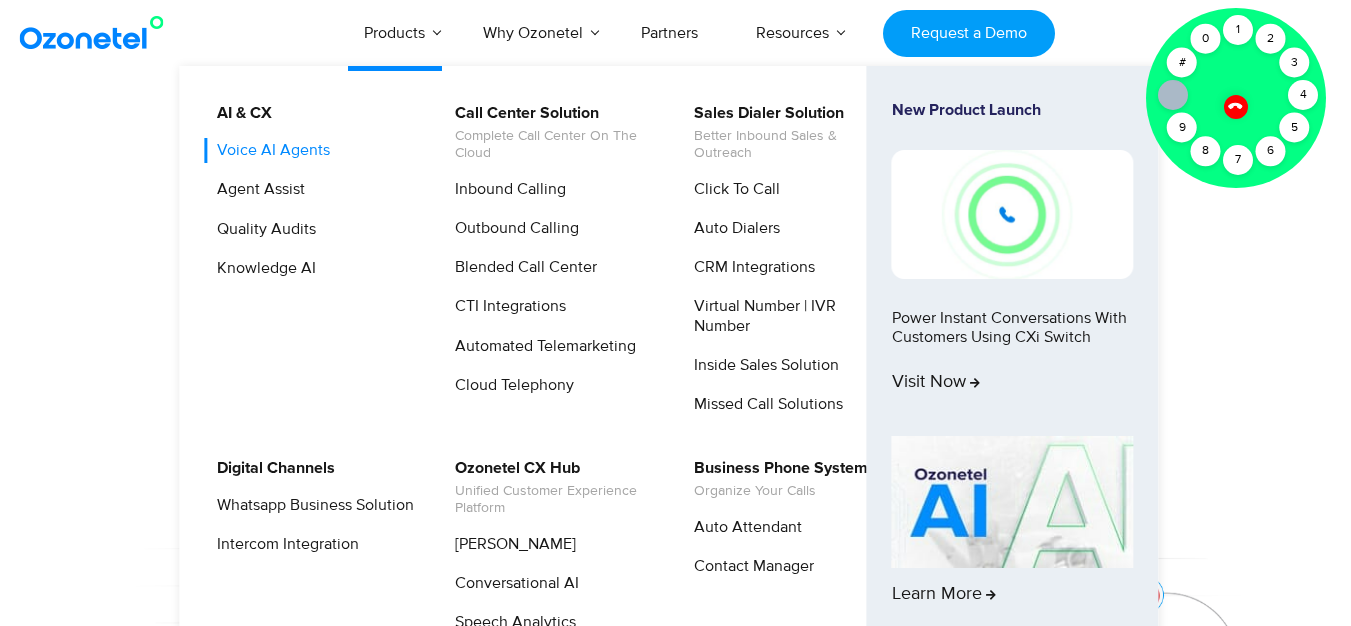 click on "Voice AI Agents" at bounding box center (268, 150) 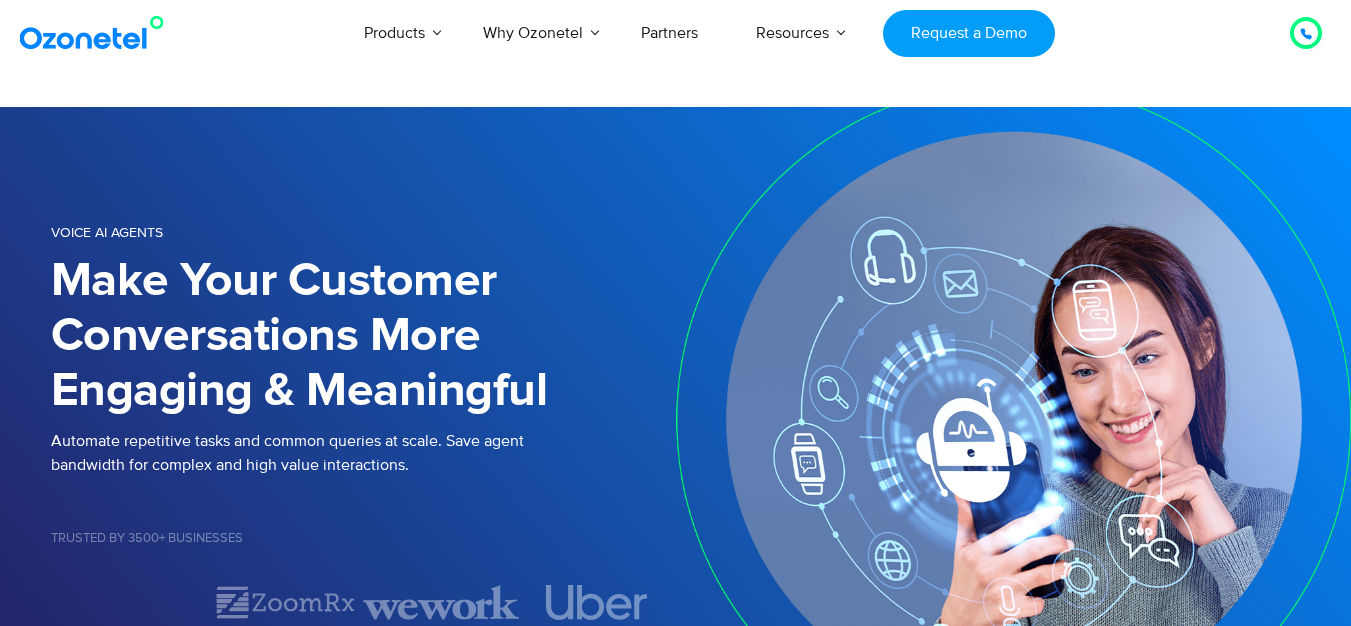 scroll, scrollTop: 0, scrollLeft: 0, axis: both 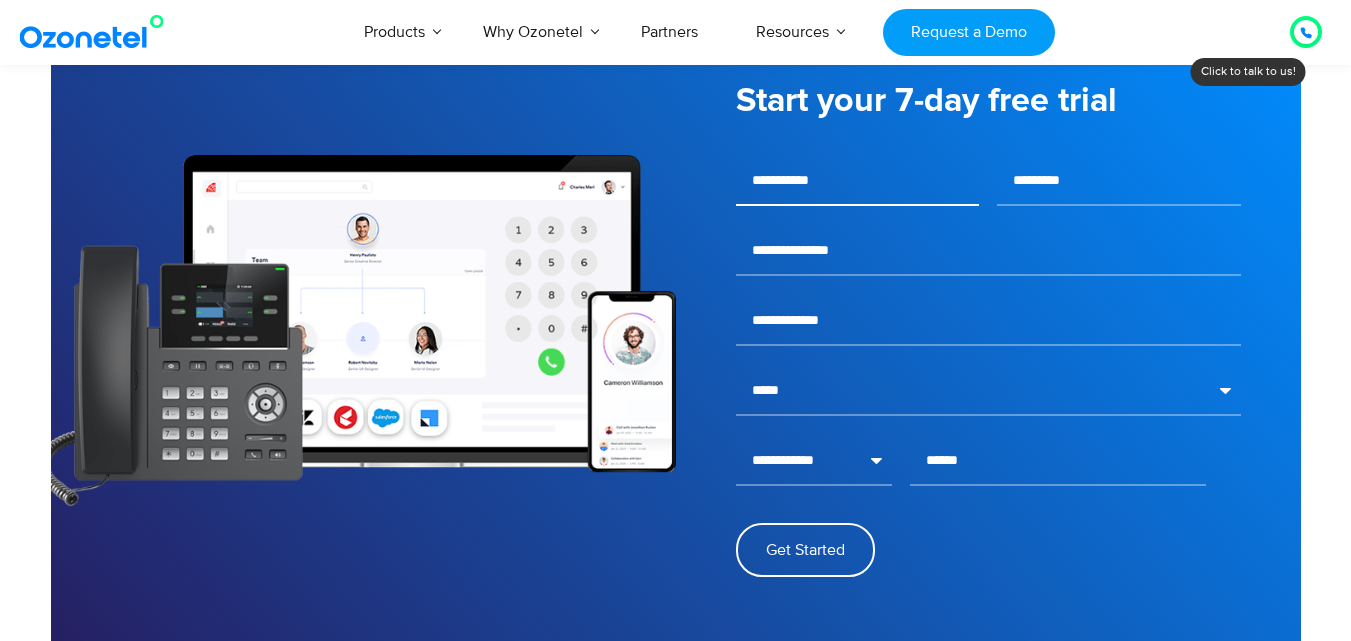 click at bounding box center (858, 181) 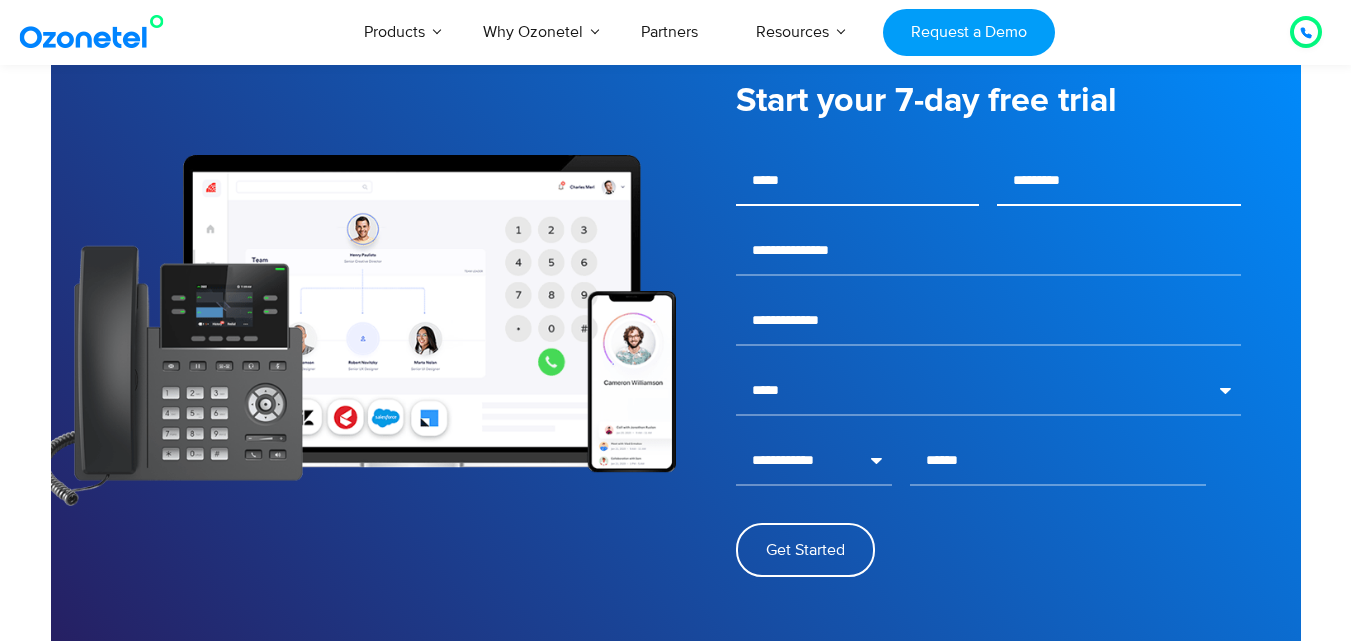 type on "*****" 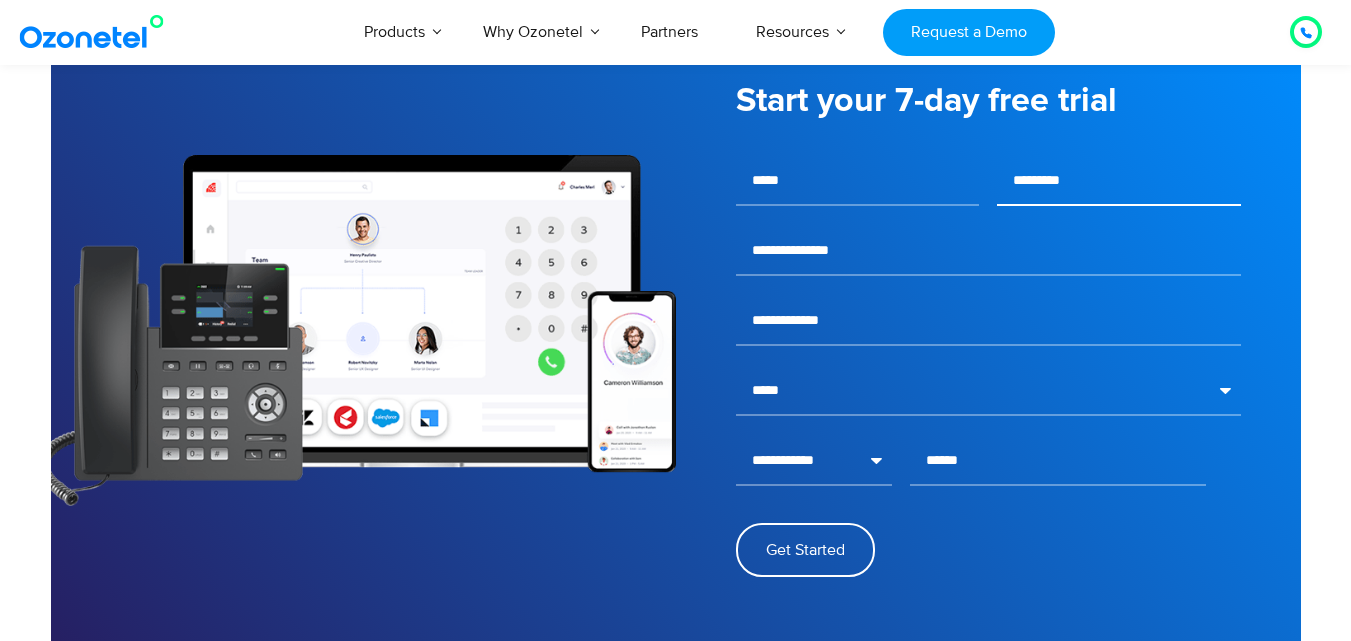 click at bounding box center (1119, 181) 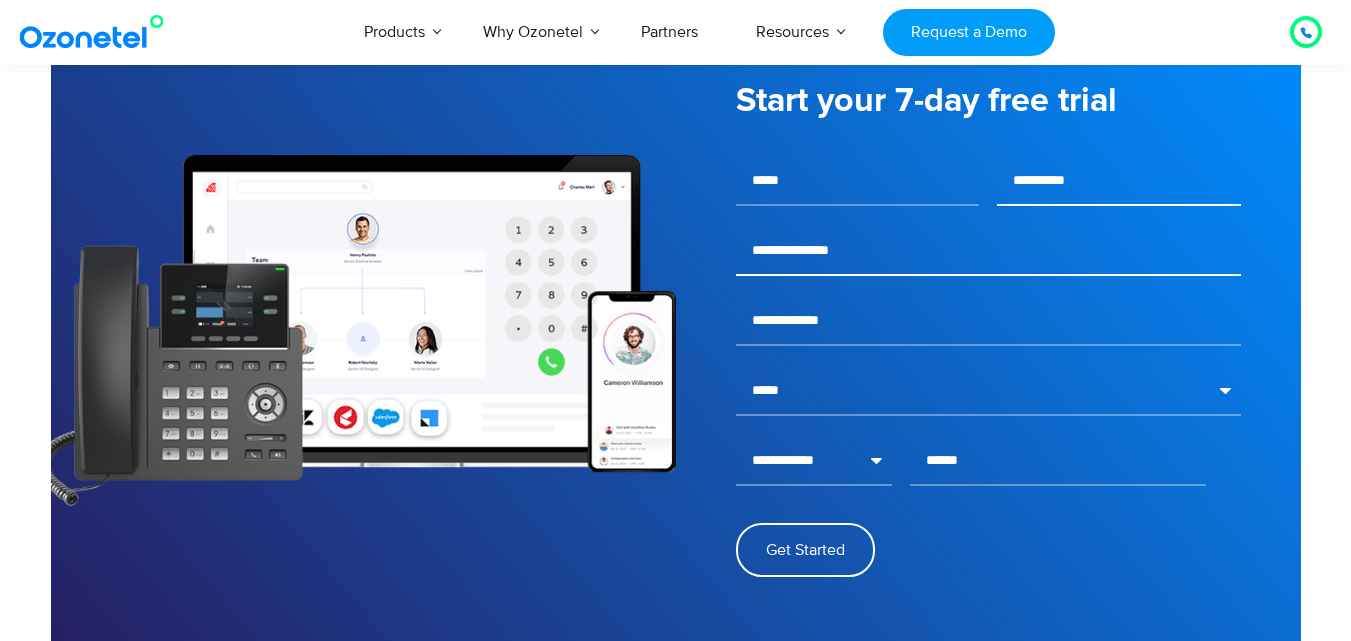 type on "**********" 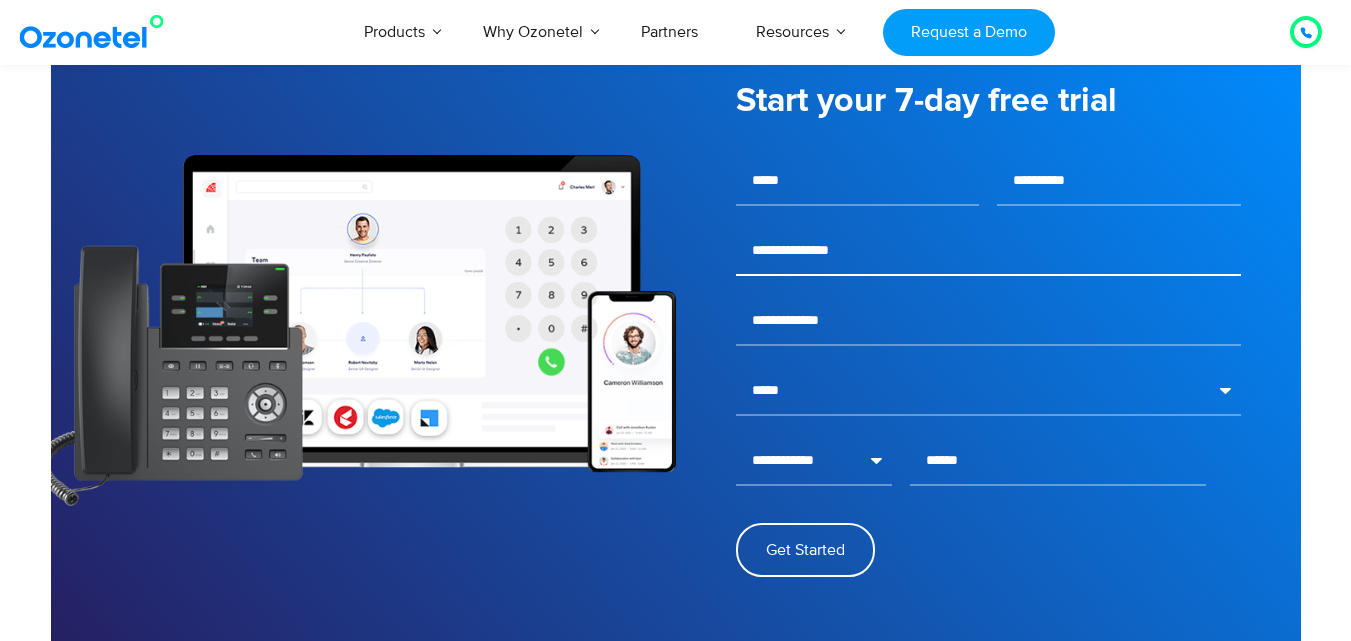 click at bounding box center [988, 251] 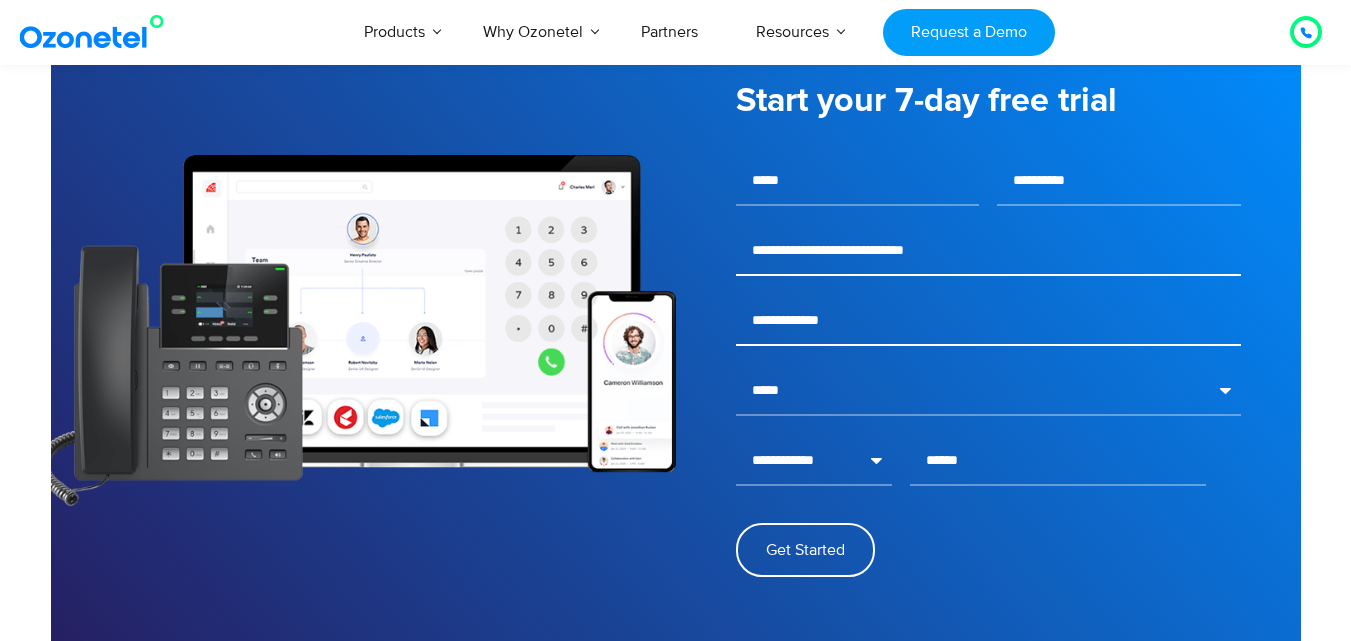 type on "**********" 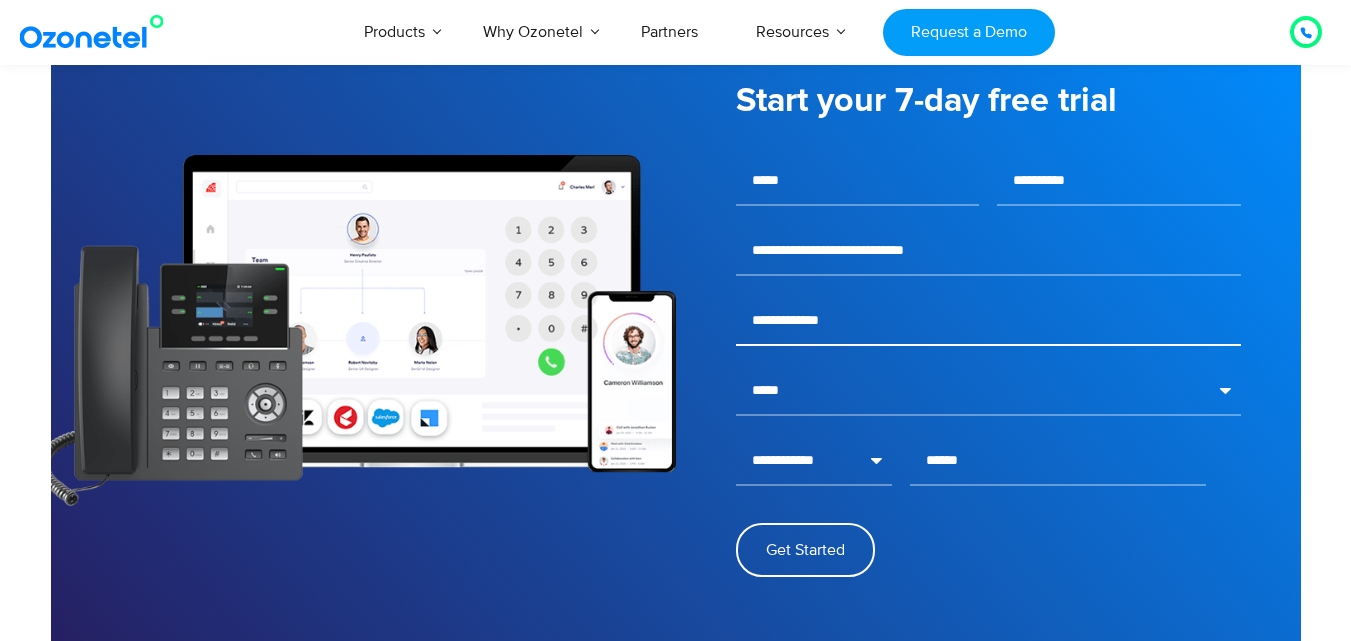 click at bounding box center [988, 321] 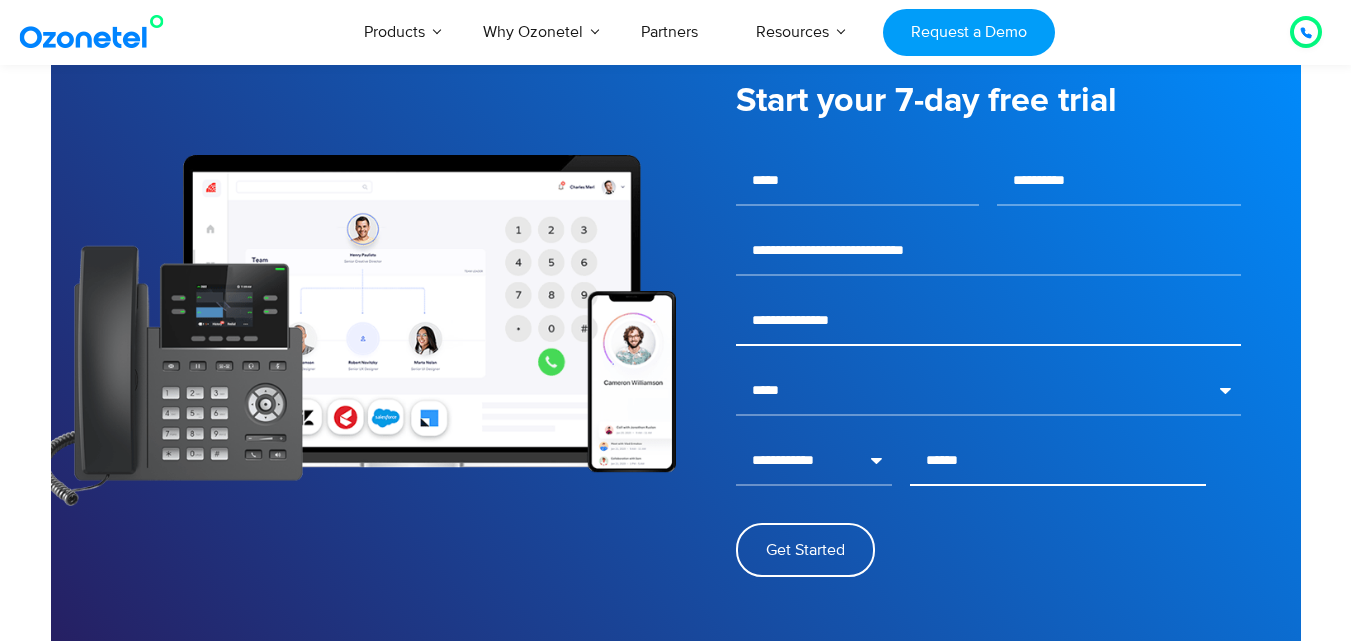 type on "**********" 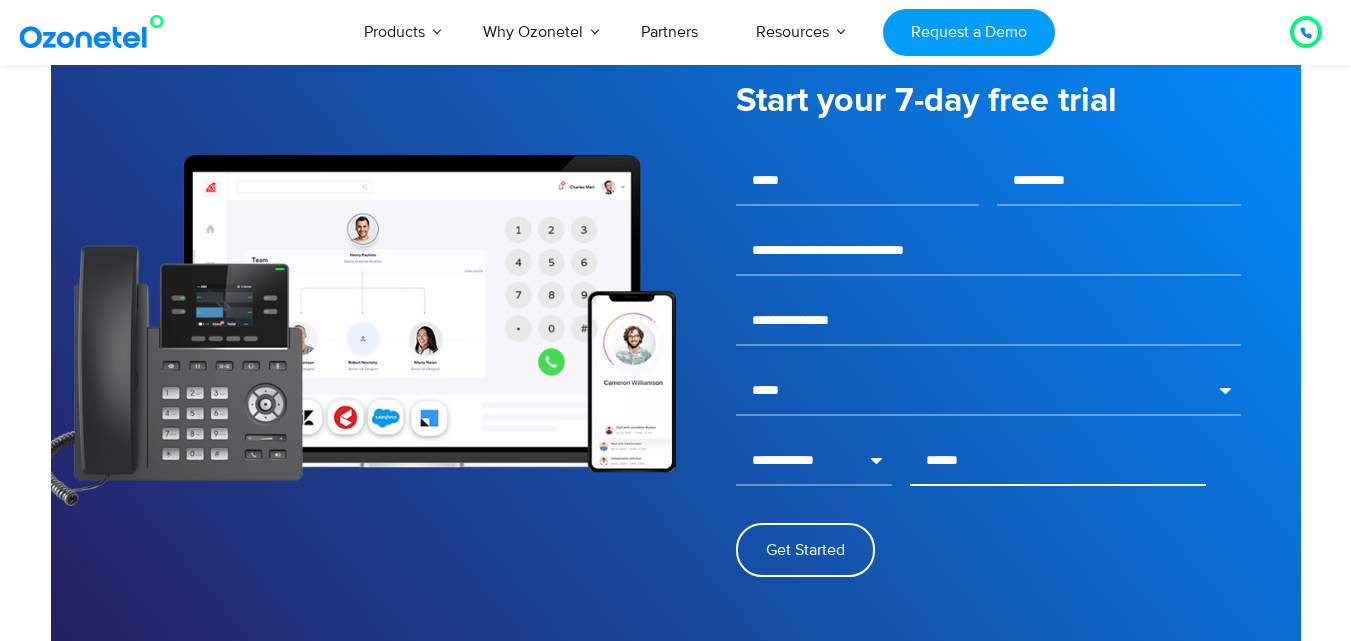 click at bounding box center (1058, 461) 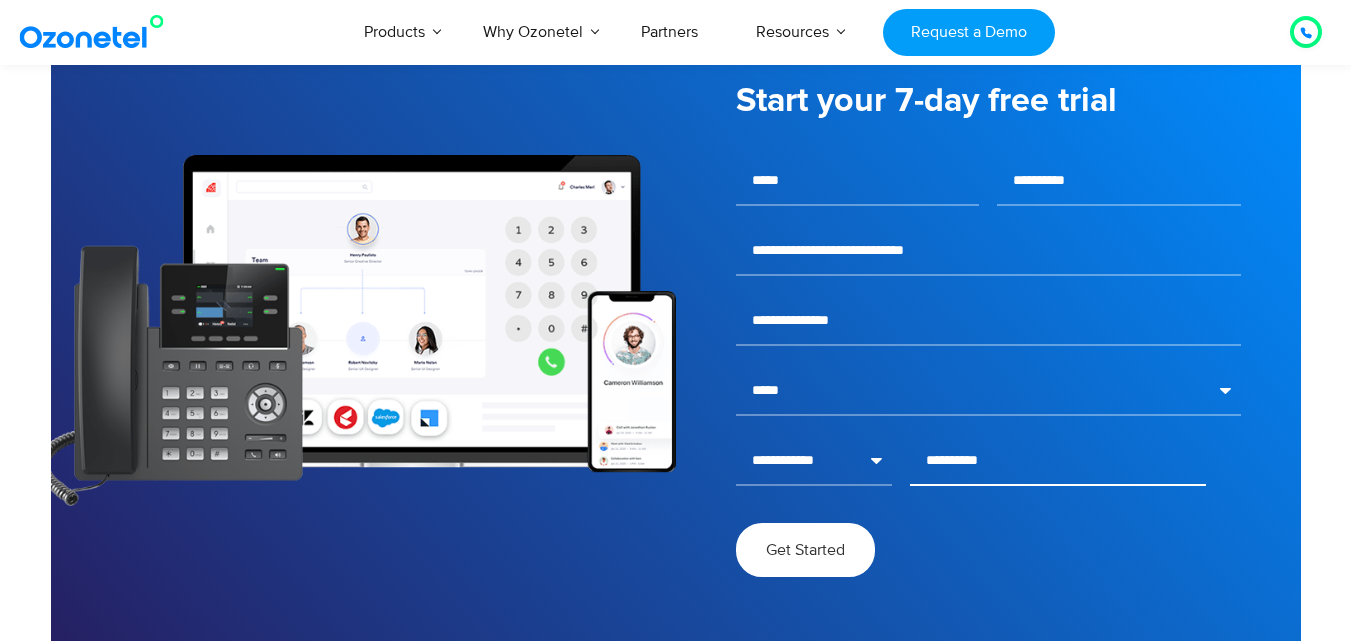 type on "**********" 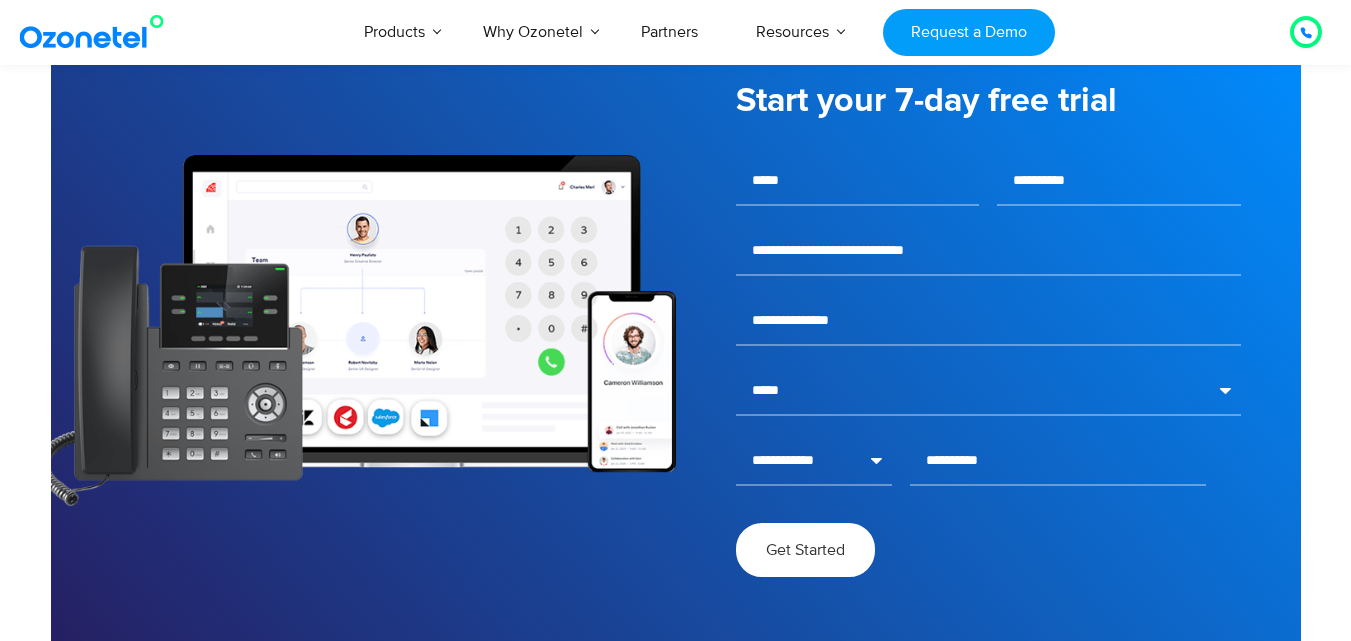 click on "Get Started" at bounding box center (805, 550) 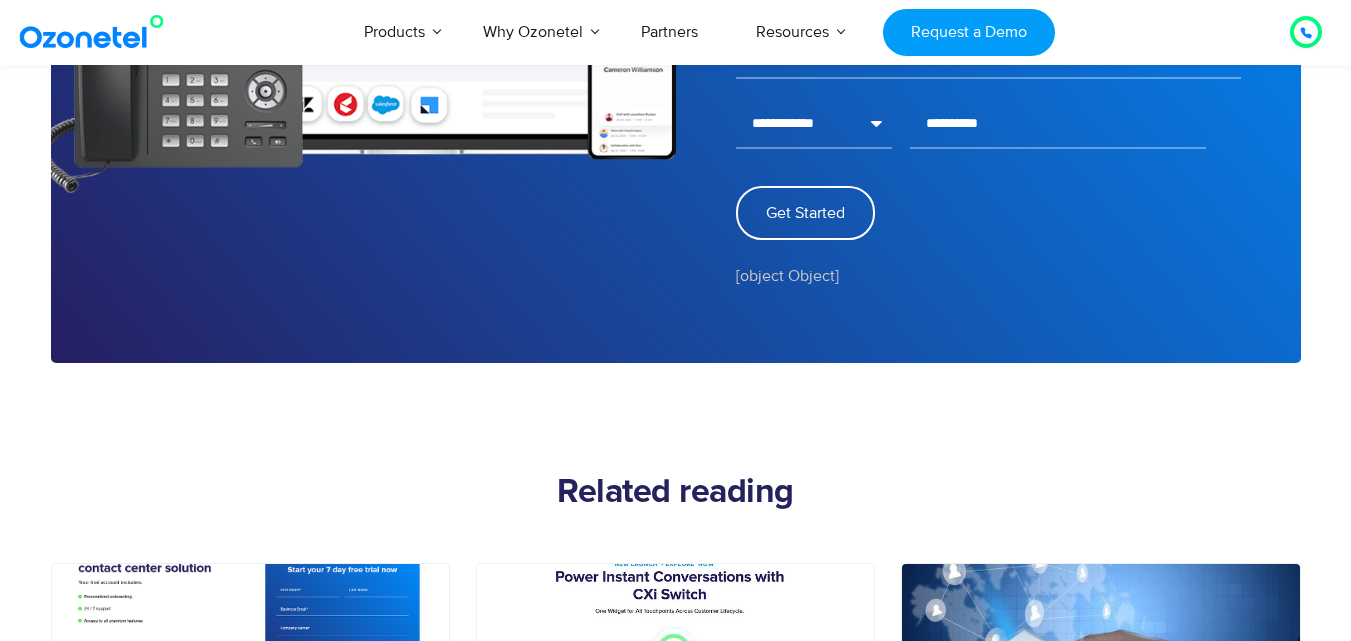 scroll, scrollTop: 2733, scrollLeft: 0, axis: vertical 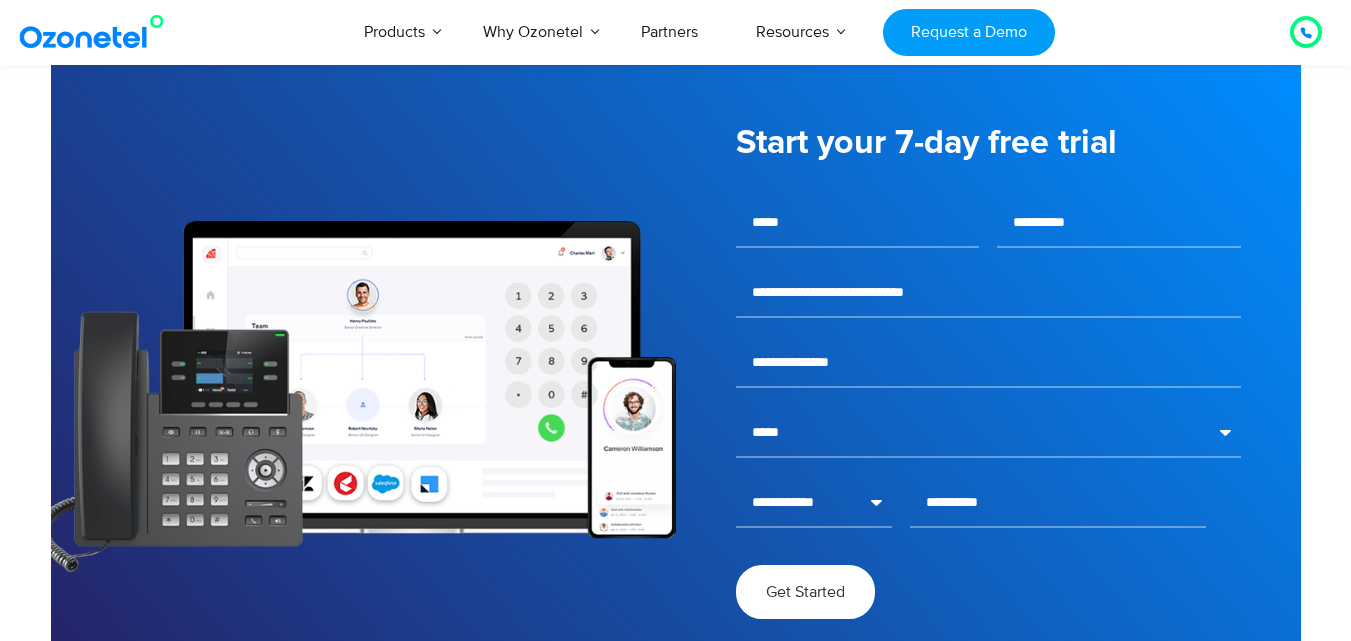 click on "Get Started" at bounding box center [805, 592] 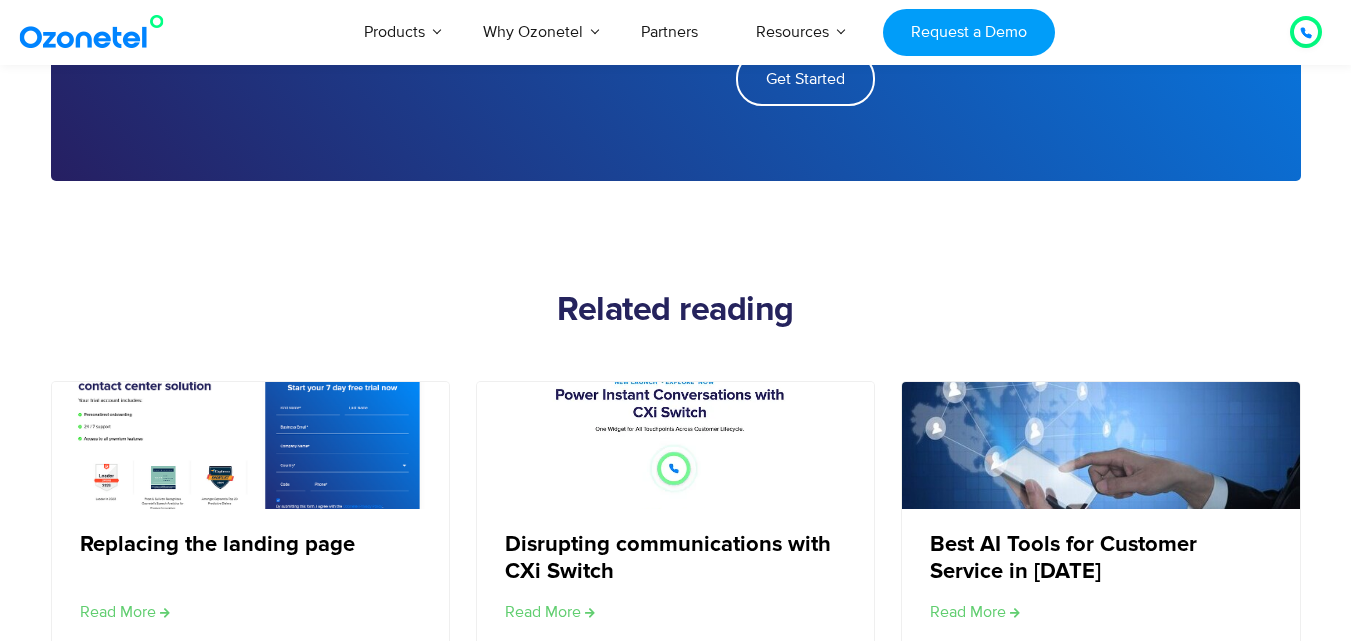 scroll, scrollTop: 3254, scrollLeft: 0, axis: vertical 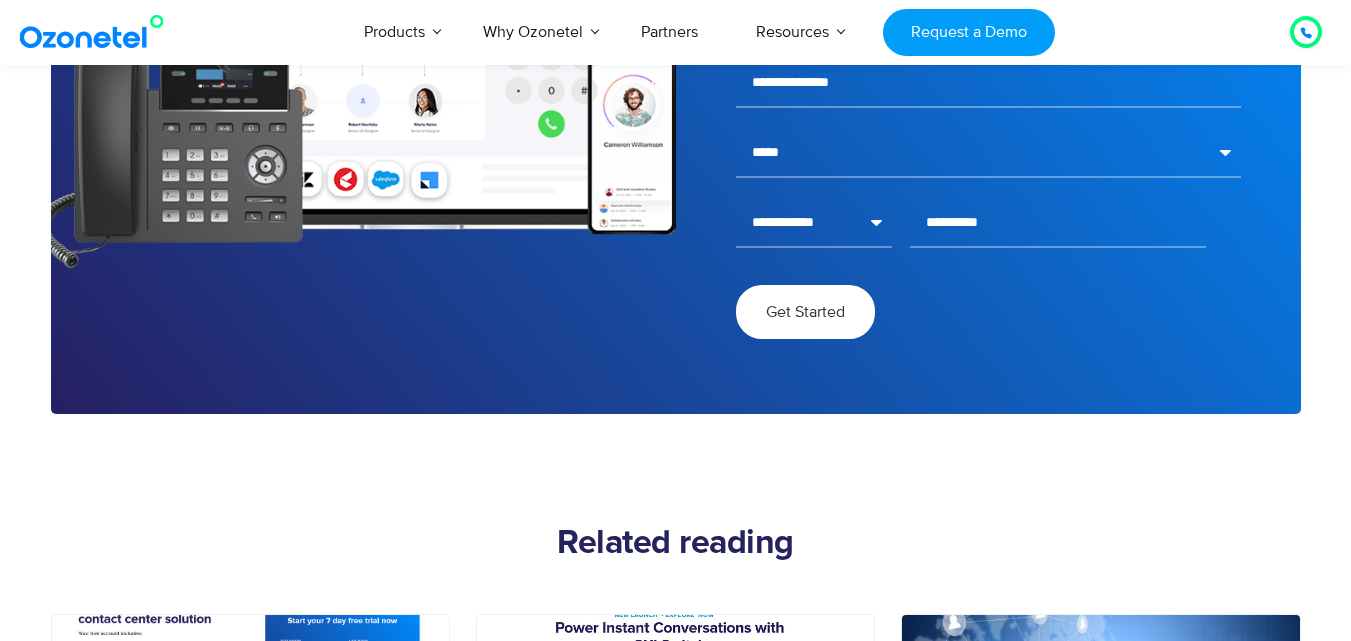 click on "Get Started" at bounding box center [805, 312] 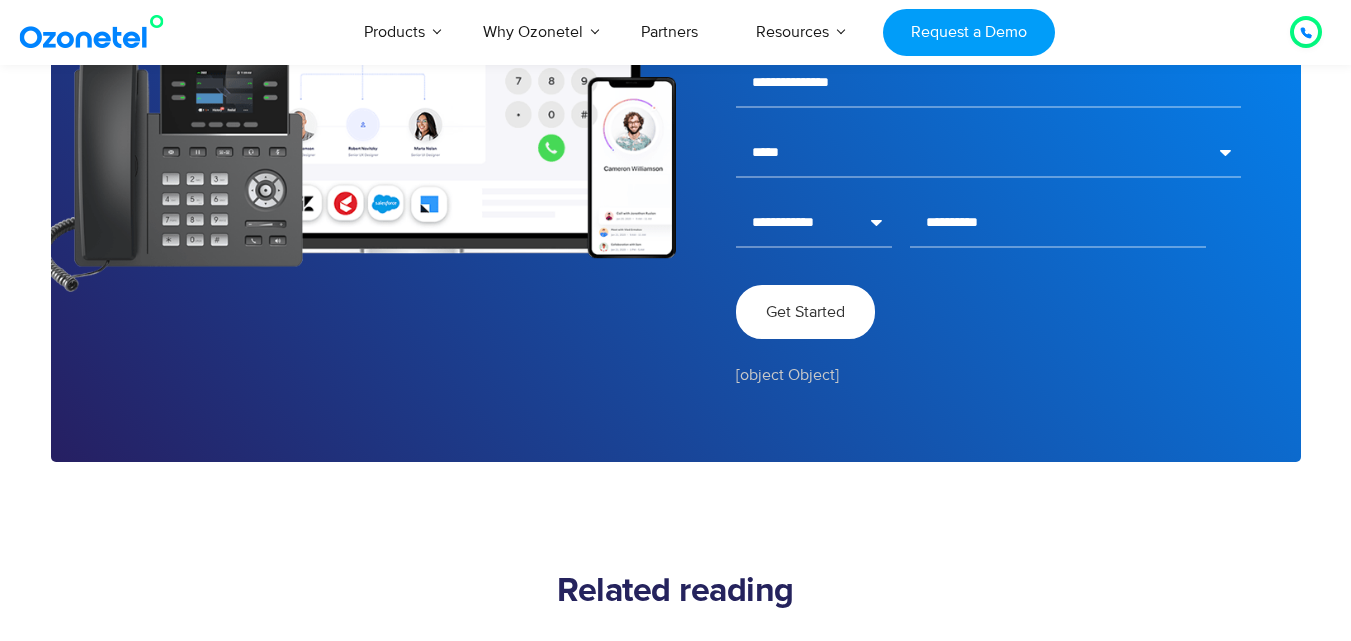 click on "Get Started" at bounding box center [805, 312] 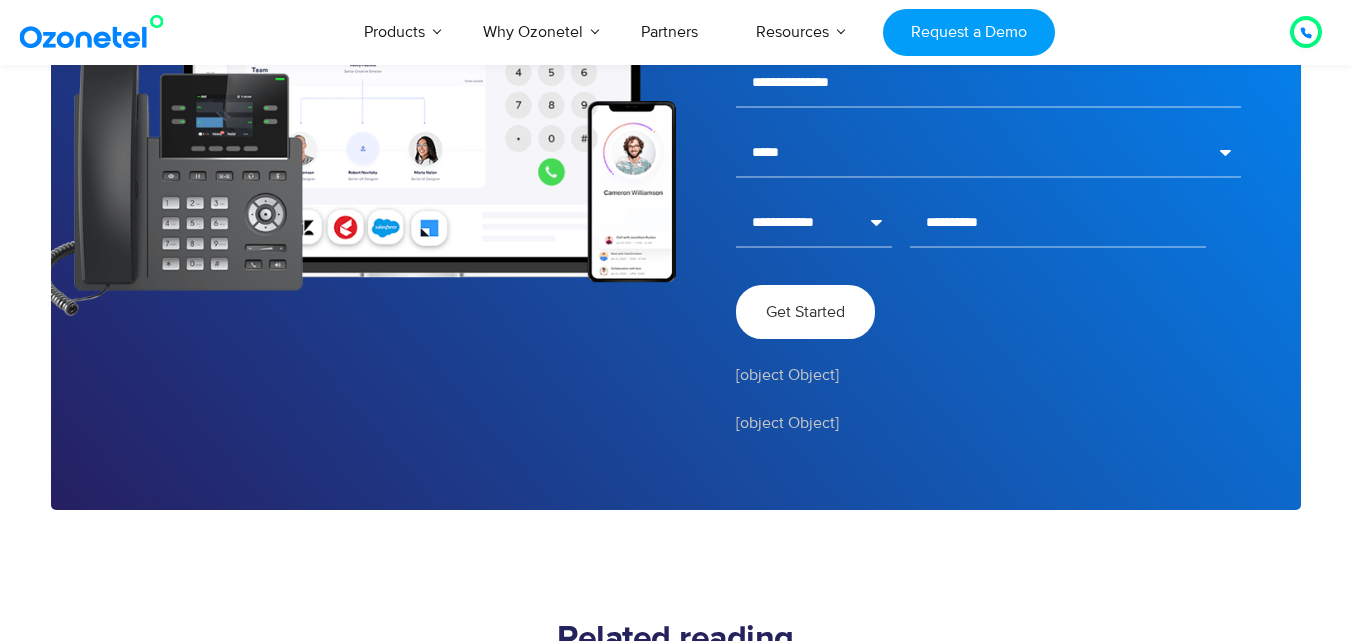 click on "Get Started" at bounding box center [805, 312] 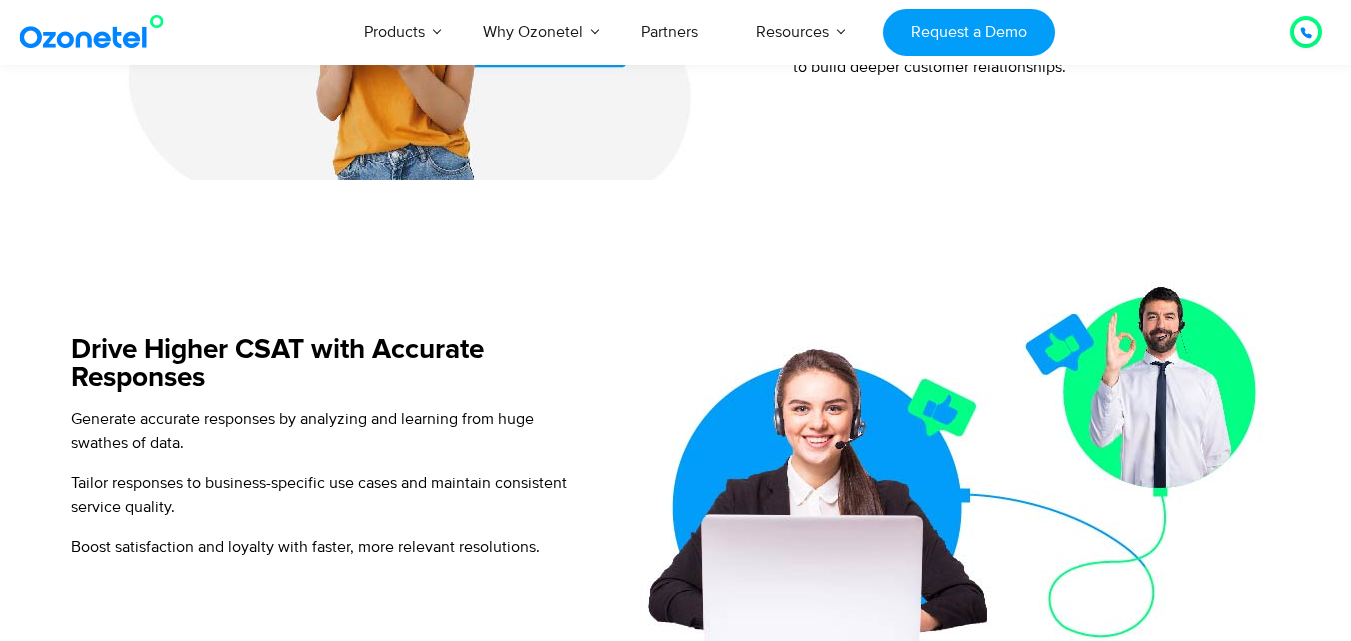 scroll, scrollTop: 1627, scrollLeft: 0, axis: vertical 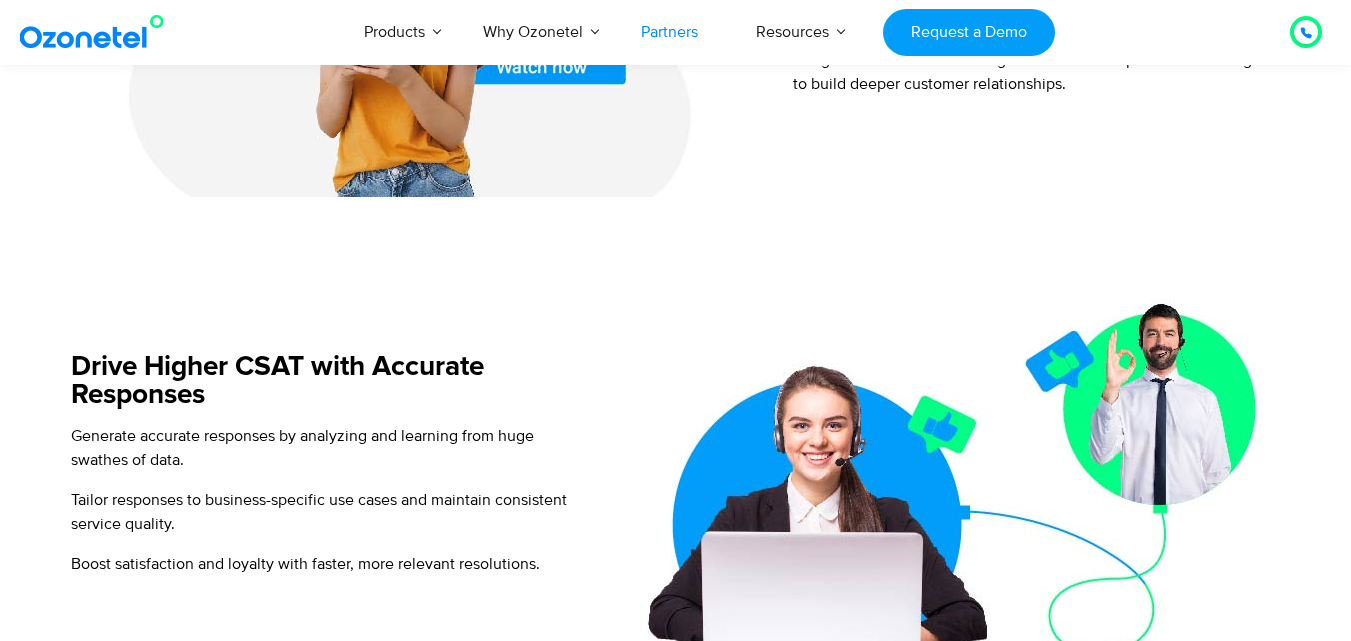 click on "Partners" at bounding box center (669, 32) 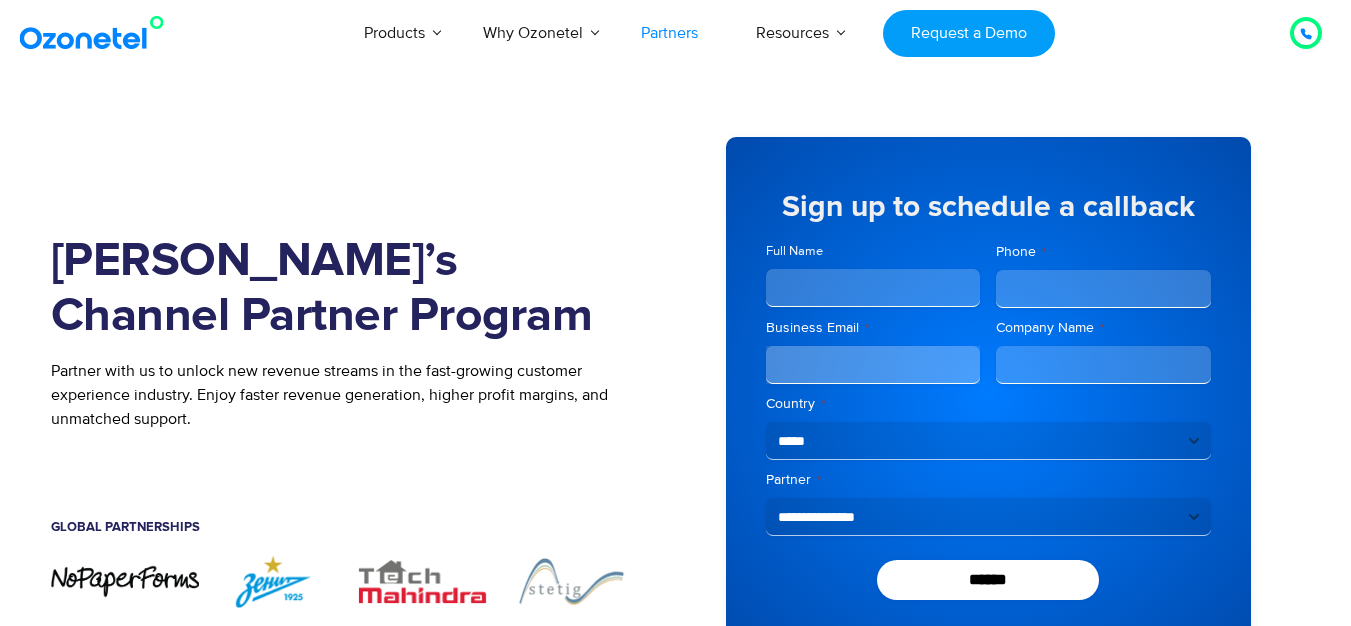 scroll, scrollTop: 0, scrollLeft: 0, axis: both 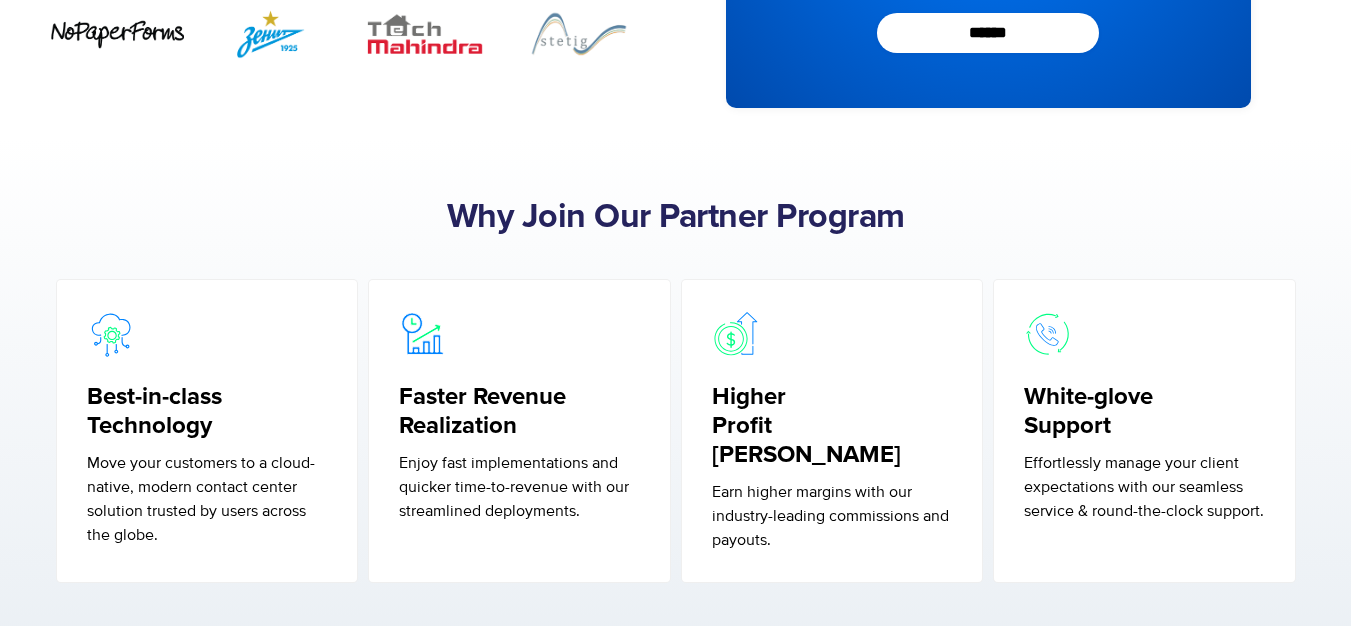 drag, startPoint x: 1350, startPoint y: 97, endPoint x: 1298, endPoint y: 160, distance: 81.68843 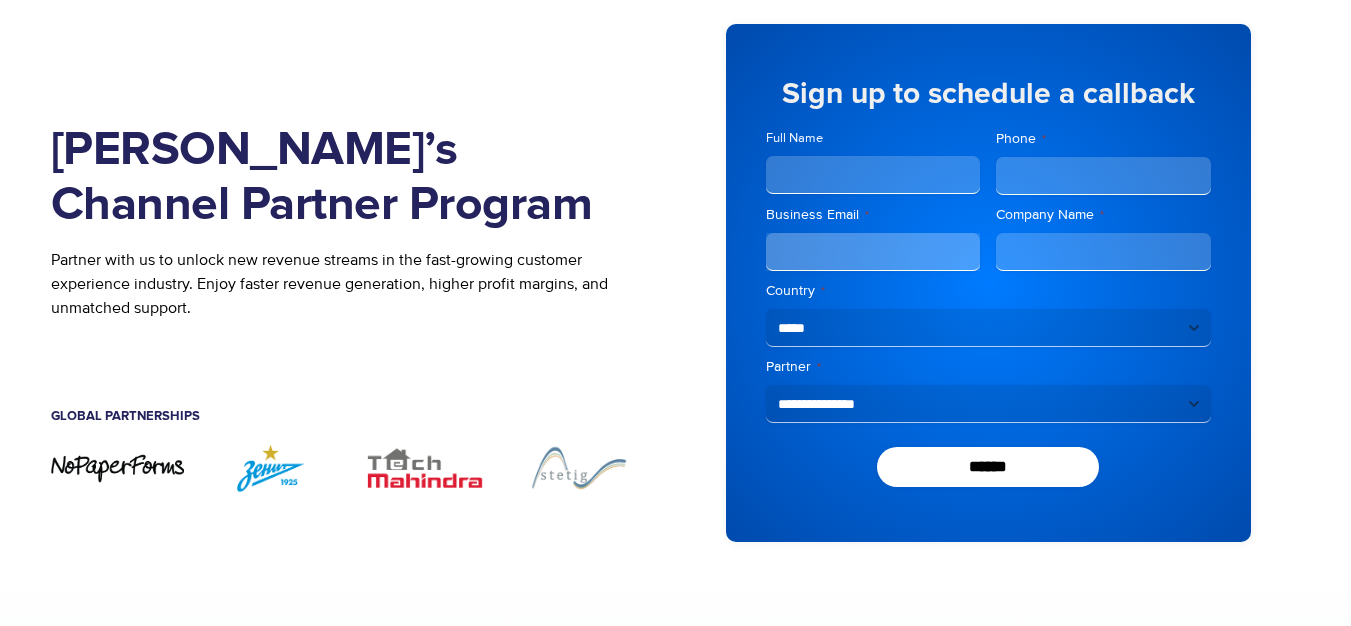 scroll, scrollTop: 102, scrollLeft: 0, axis: vertical 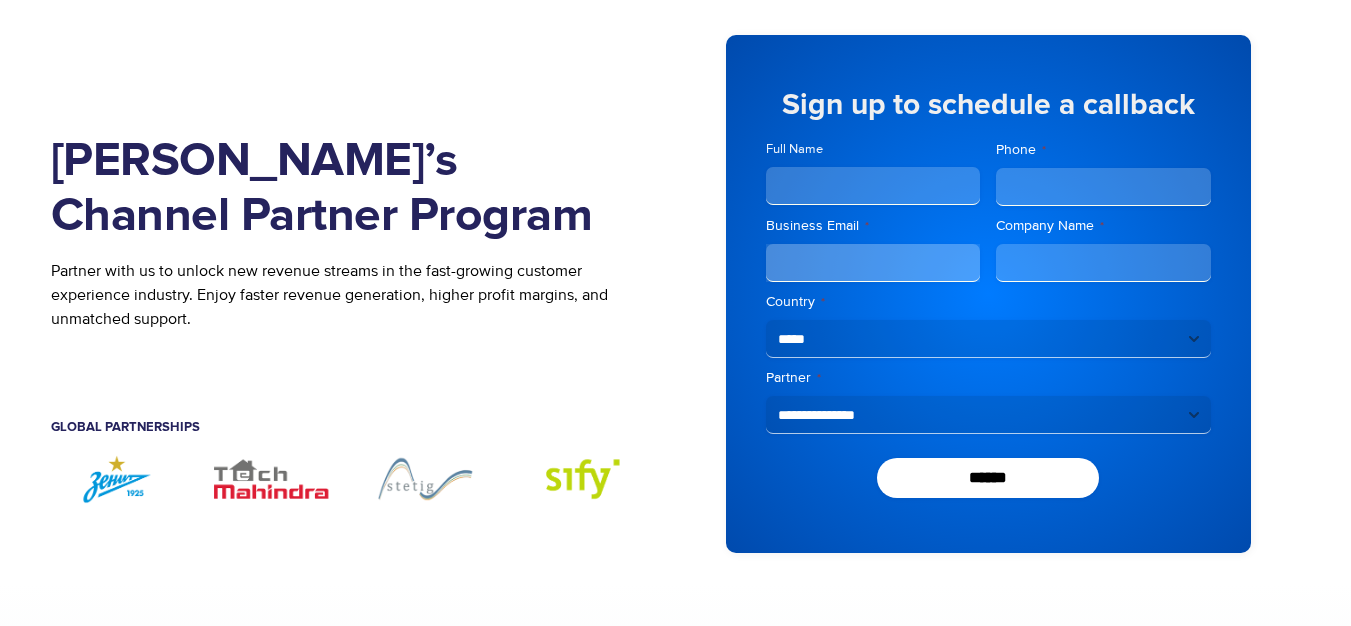 click on "Full Name" at bounding box center (873, 186) 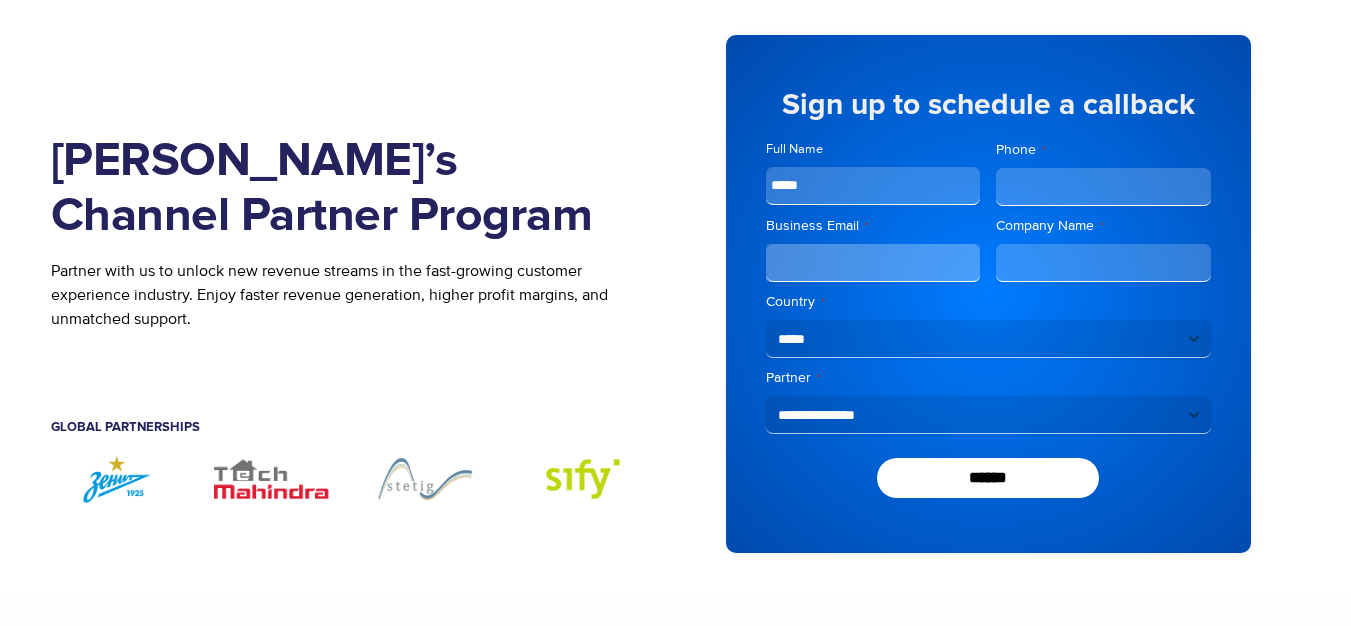 type on "*****" 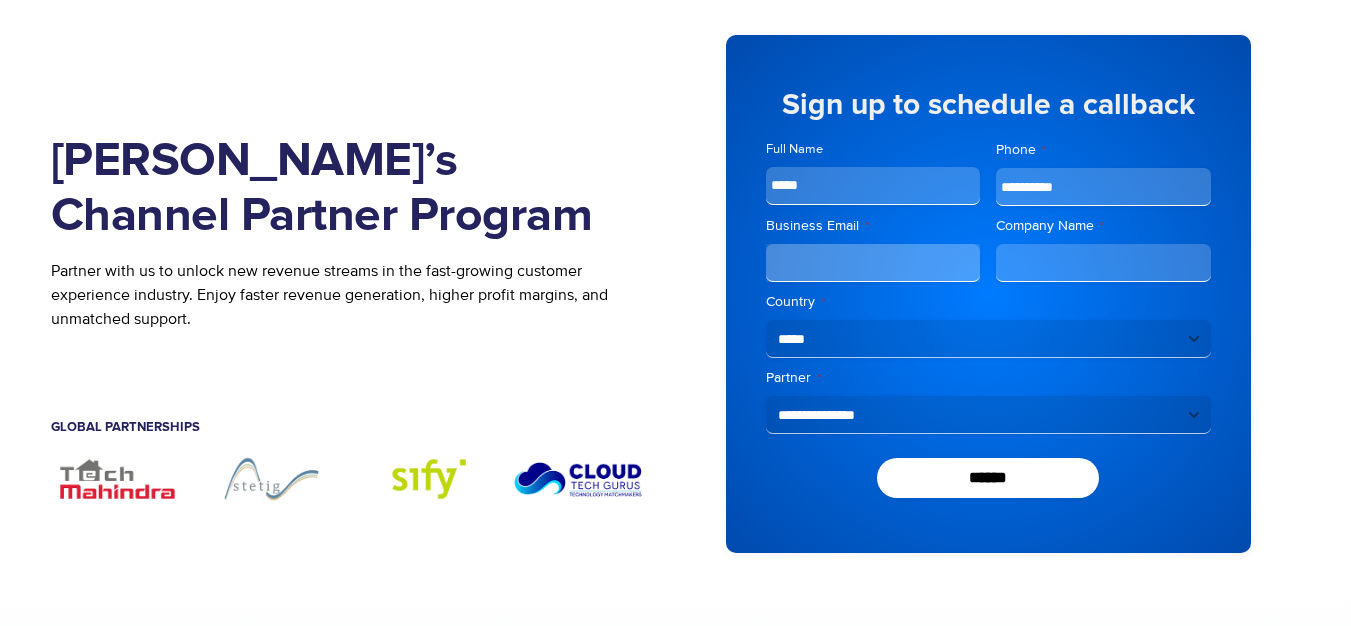 type on "**********" 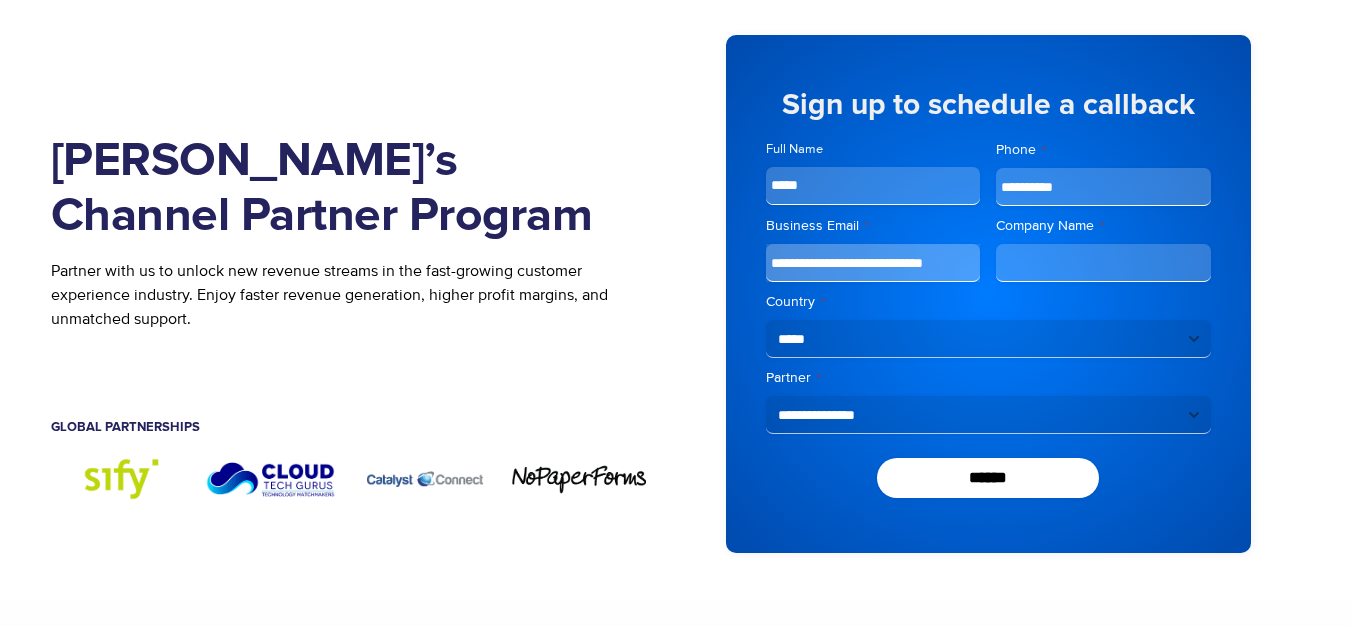 type on "**********" 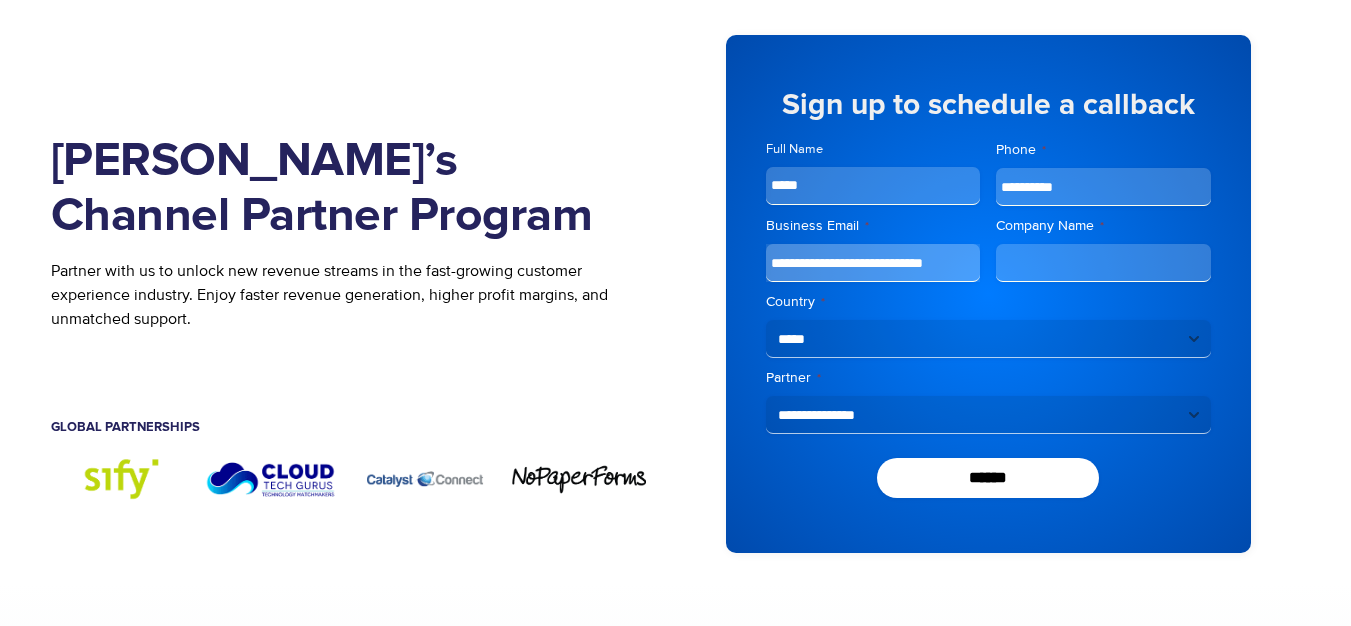 click on "Company Name *" at bounding box center (1103, 263) 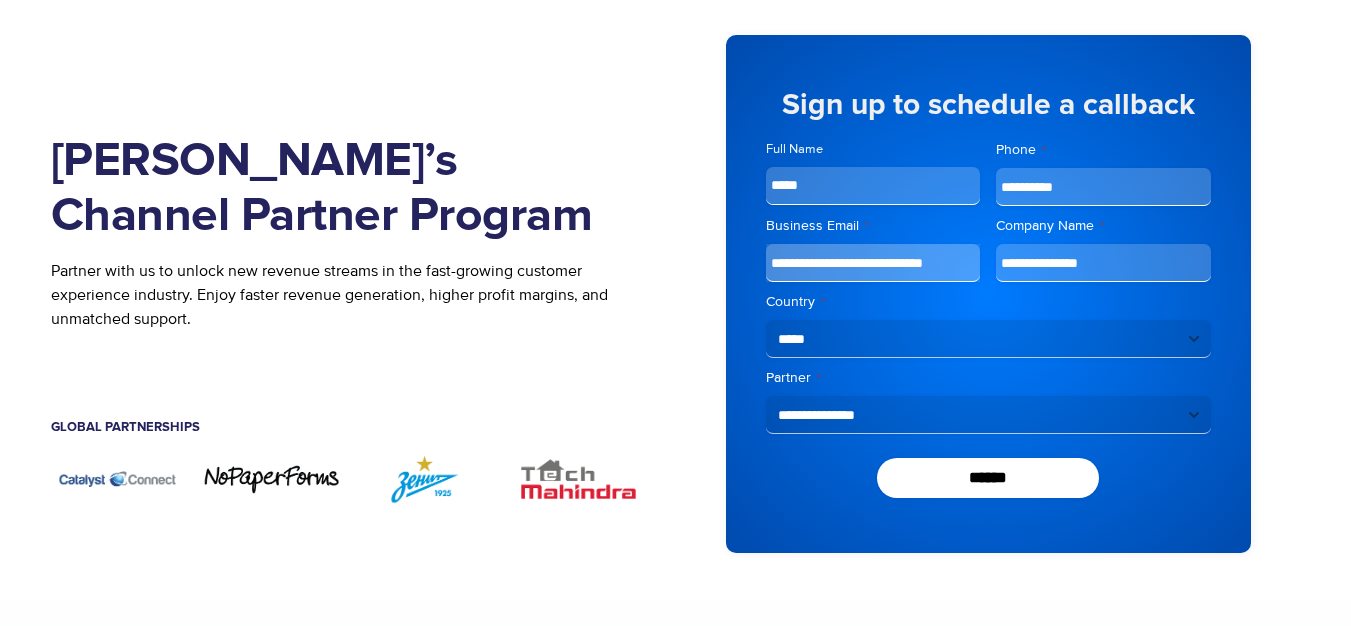 type on "**********" 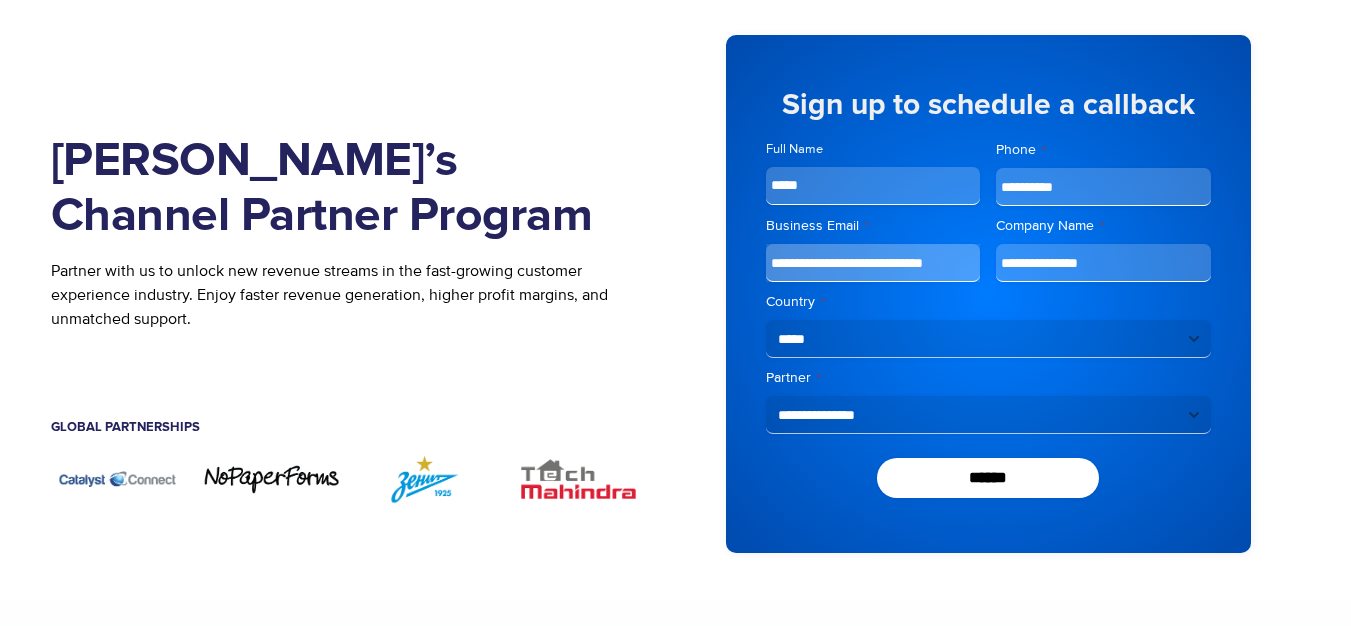 click on "**********" at bounding box center (988, 415) 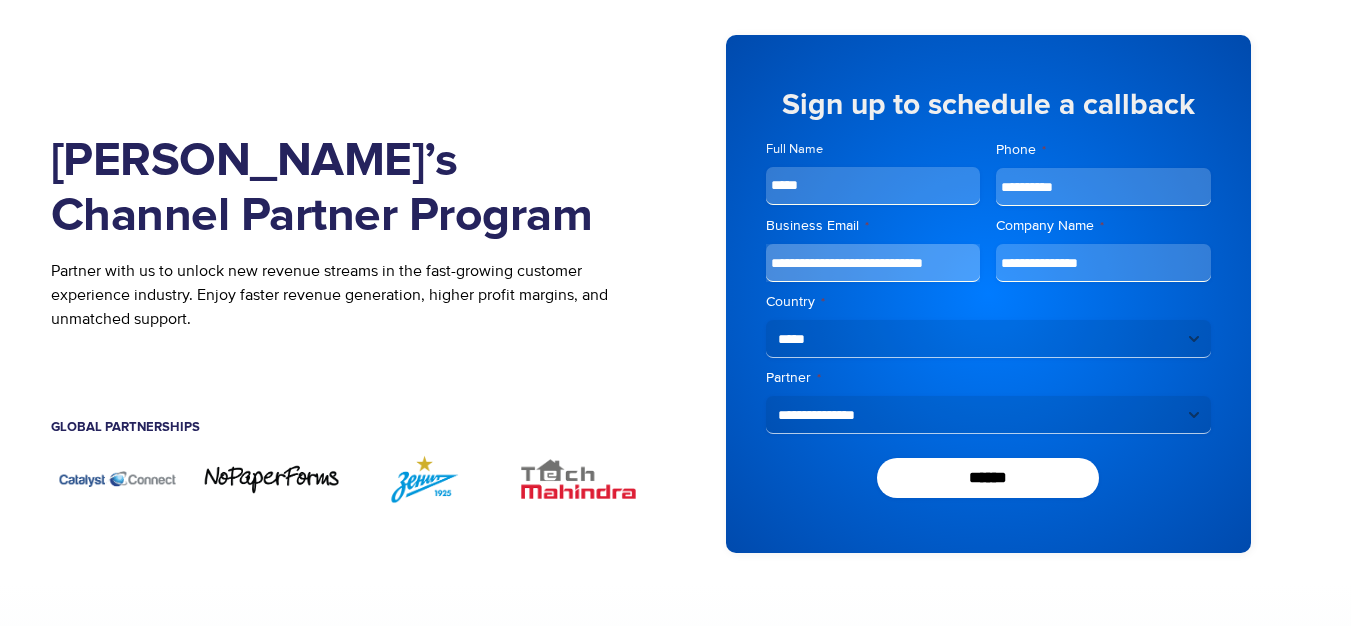 select on "**********" 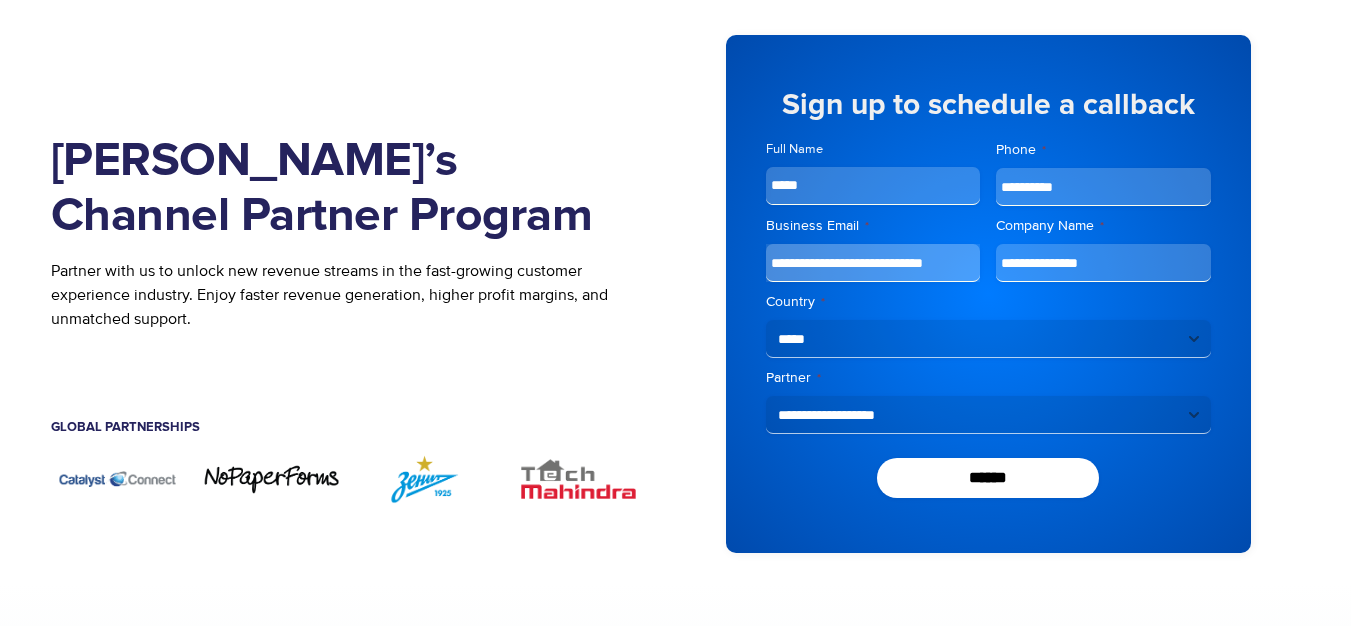 click on "**********" at bounding box center (988, 415) 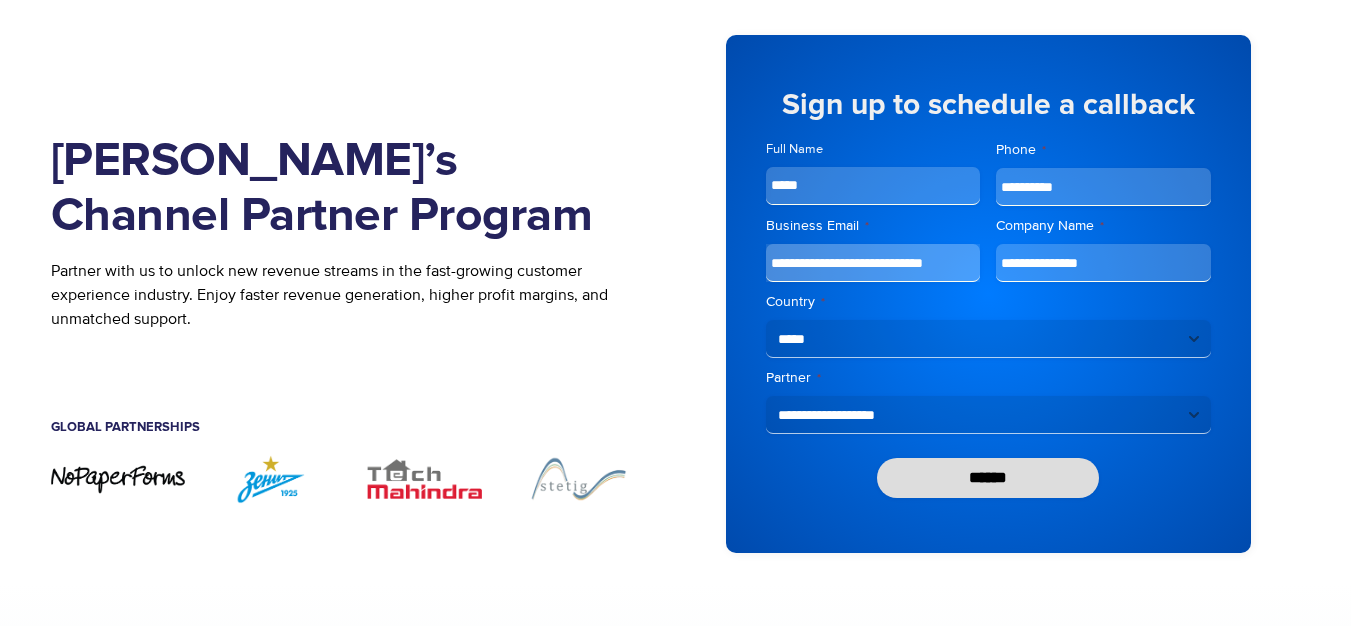 click on "******" at bounding box center [988, 478] 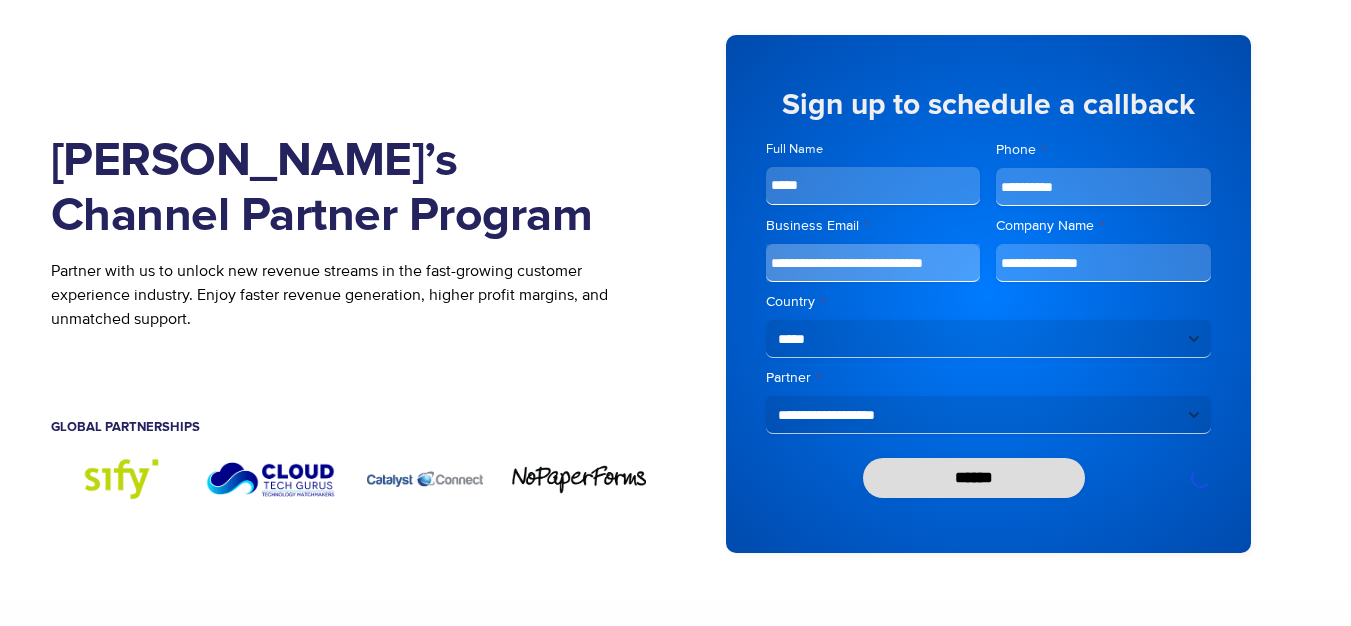 click on "******" at bounding box center [974, 478] 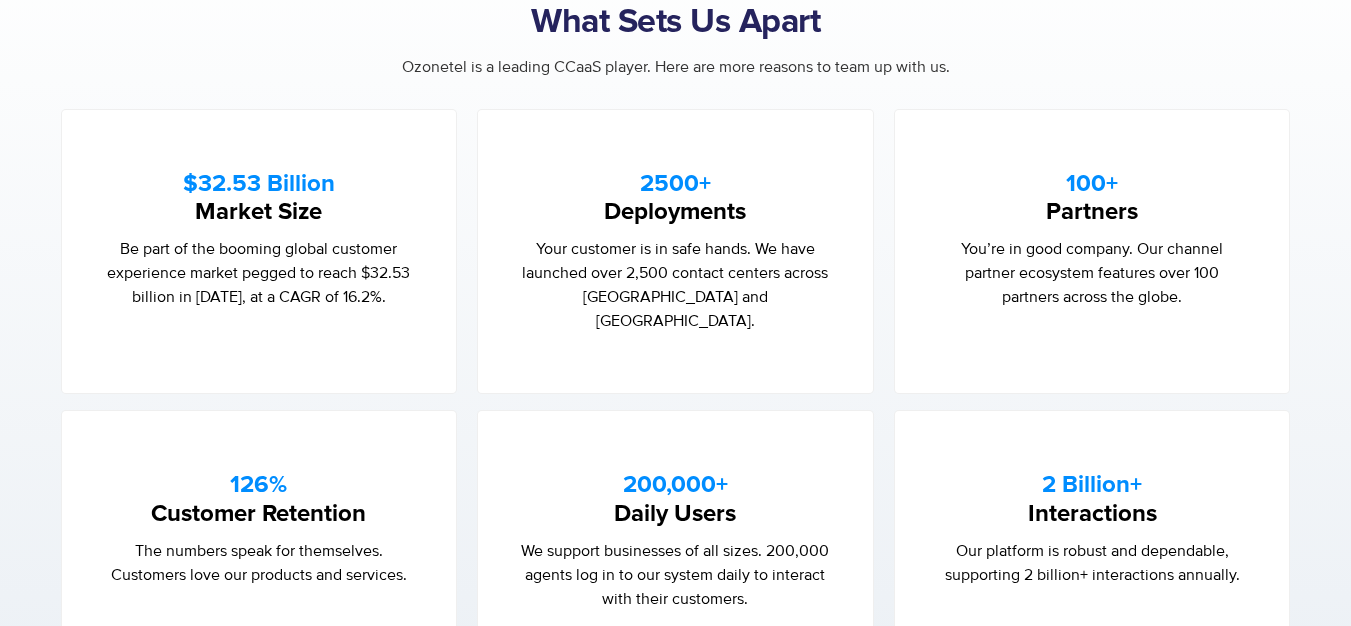 scroll, scrollTop: 1292, scrollLeft: 0, axis: vertical 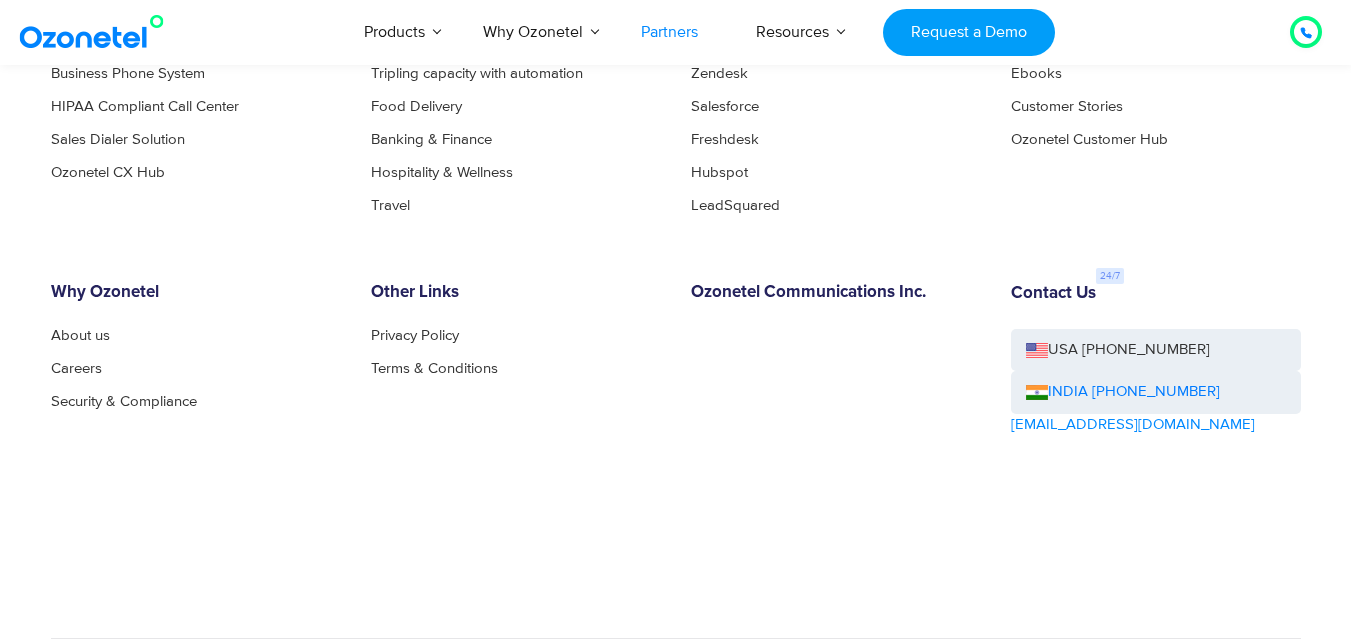 click on "Products
Call Center Solution
Business Phone System
HIPAA Compliant Call Center
Sales Dialer Solution
Ozonetel CX Hub
Customer Stories
E-commerce
Tripling capacity with automation
Food Delivery
Banking & Finance
Hospitality & Wellness
Travel
CTI Integrations
Zoho
Zendesk
Salesforce
Freshdesk
Hubspot
LeadSquared
Resources
Blog
Ebooks
Customer Stories
Ozonetel Customer Hub
Why Ozonetel
About us
Careers
Security & Compliance
Other Links
Privacy Policy
Terms & Conditions
Ozonetel Communications Inc.
Contact Us
USA +1-408-440-5445
INDIA +1800-123-150150
sales@ozonetel.com" at bounding box center [676, 302] 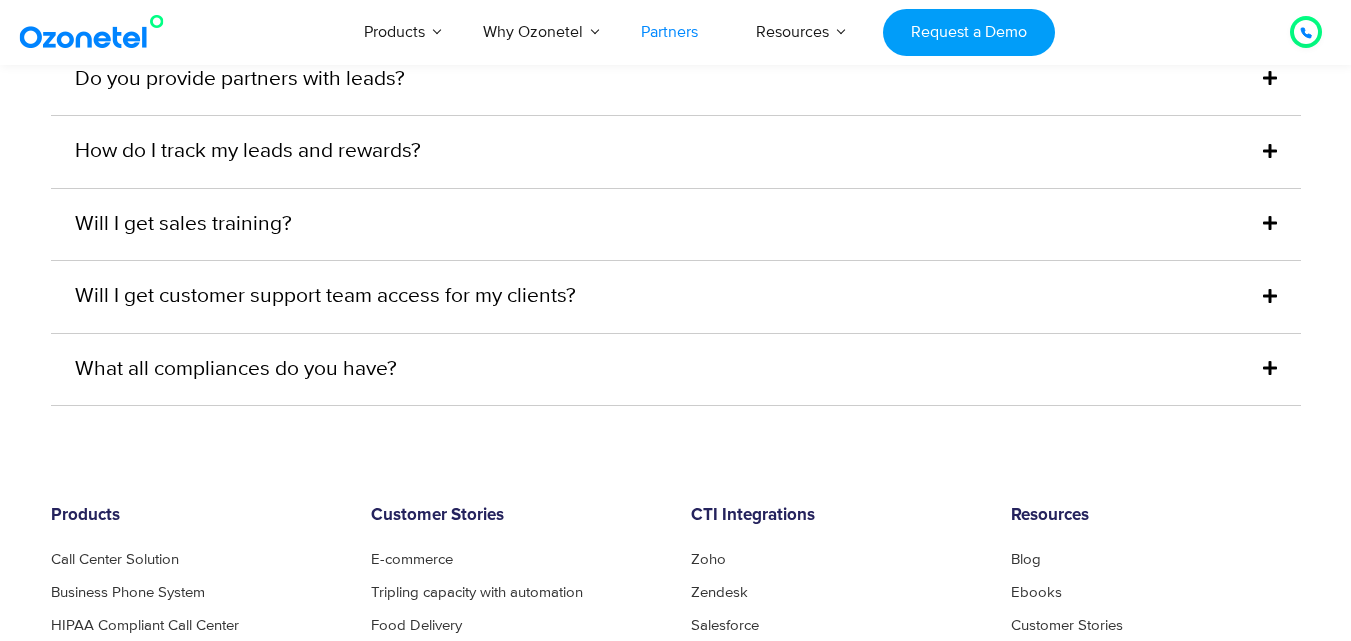 scroll, scrollTop: 4994, scrollLeft: 0, axis: vertical 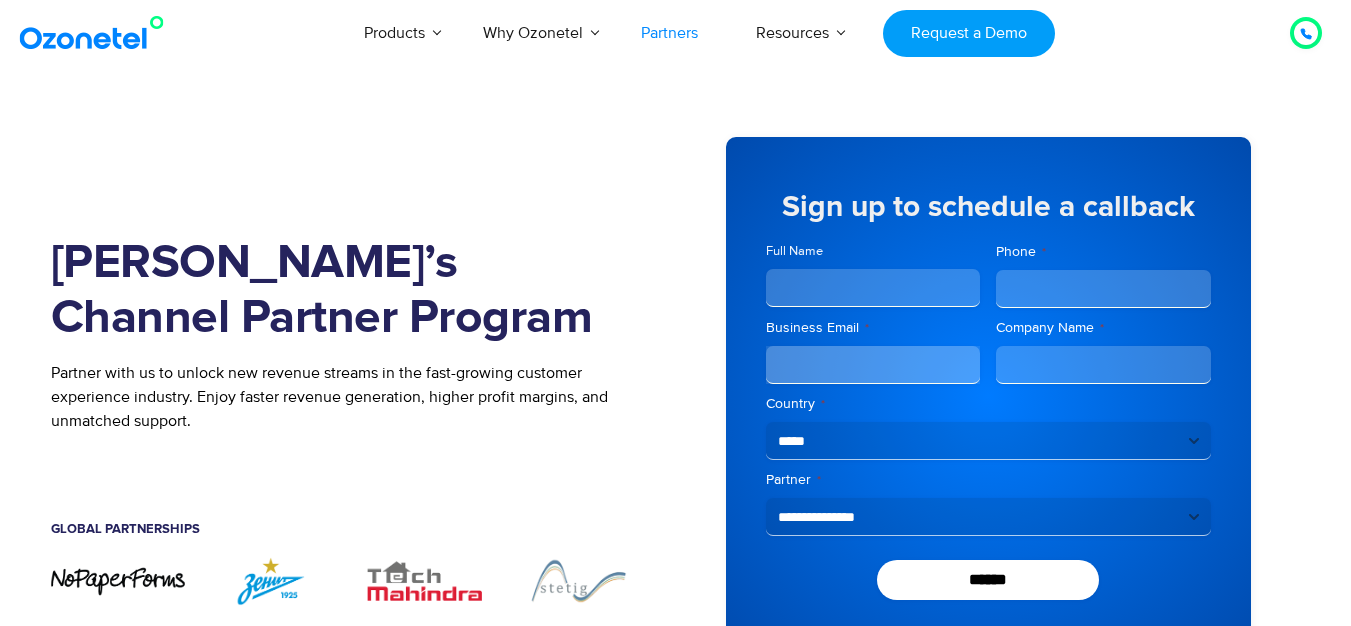 click on "Products
AI & CX
Voice AI Agents
Agent Assist
Quality Audits
Knowledge AI
Call Center Solution Complete call center on the cloud
Inbound Calling
Outbound Calling
Blended Call Center
CTI Integrations
Automated Telemarketing
Cloud Telephony
Sales Dialer Solution  Better Inbound Sales & Outreach
Click to Call
Auto Dialers
CRM Integrations
Virtual Number | IVR Number
Inside sales solution
Missed Call Solutions
Digital Channels
Whatsapp Business Solution
Intercom Integration
Ozonetel CX Hub Unified customer experience platform
Omnichannel Routing
Conversational AI
Speech Analytics
Business Phone System Organize your calls
Auto Attendant
Contact Manager
New Product Launch Power Instant Conversations with Customers using CXi Switch Visit now Learn More
Why Ozonetel
Industry Solutions For
Ecommerce
BPO" at bounding box center (785, 33) 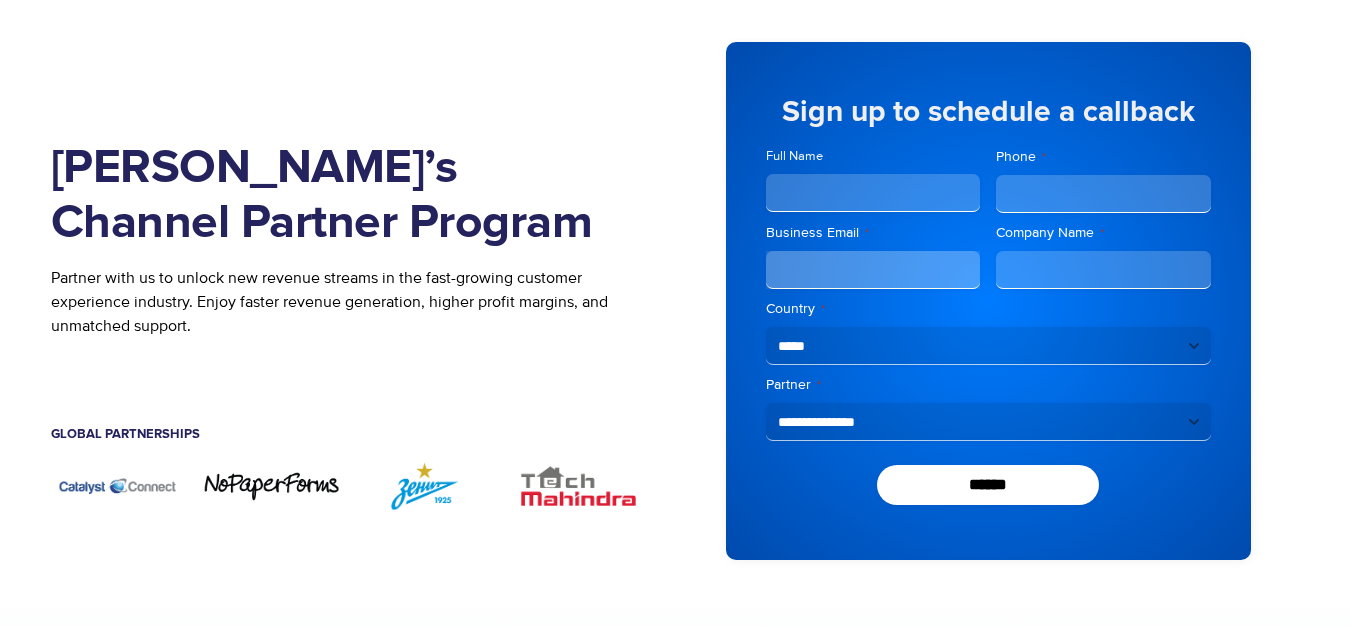 scroll, scrollTop: 0, scrollLeft: 0, axis: both 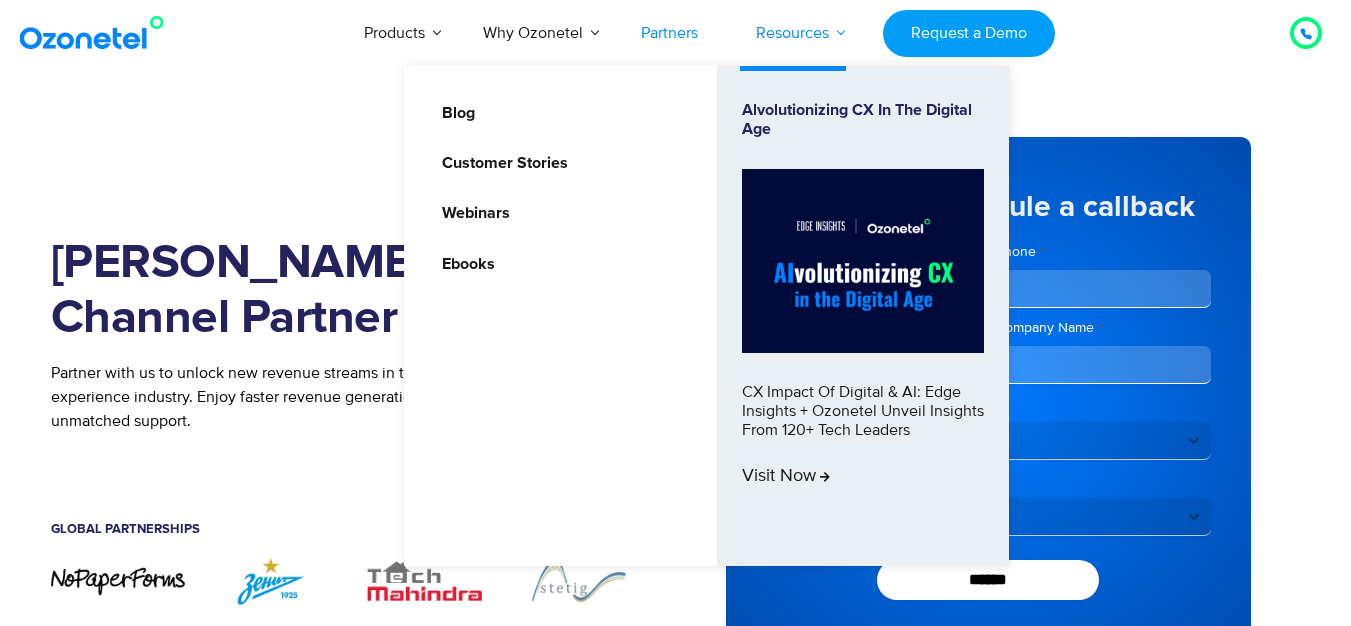 click on "Resources" at bounding box center [792, 33] 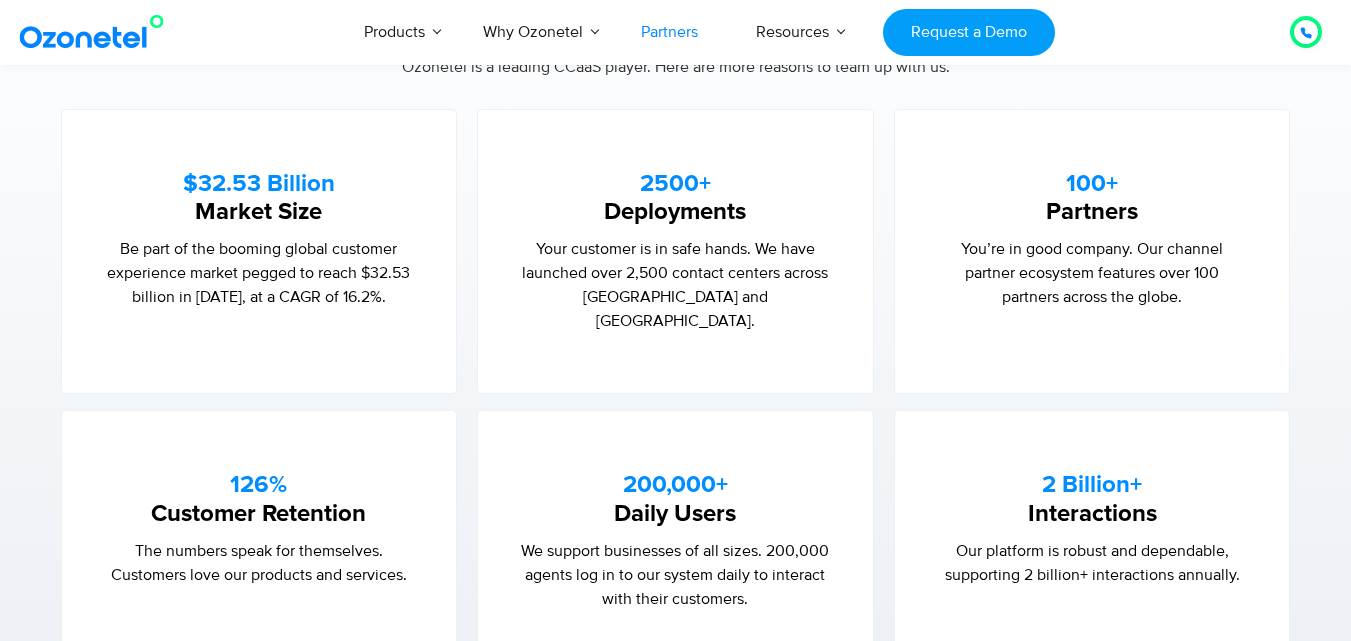 scroll, scrollTop: 414, scrollLeft: 0, axis: vertical 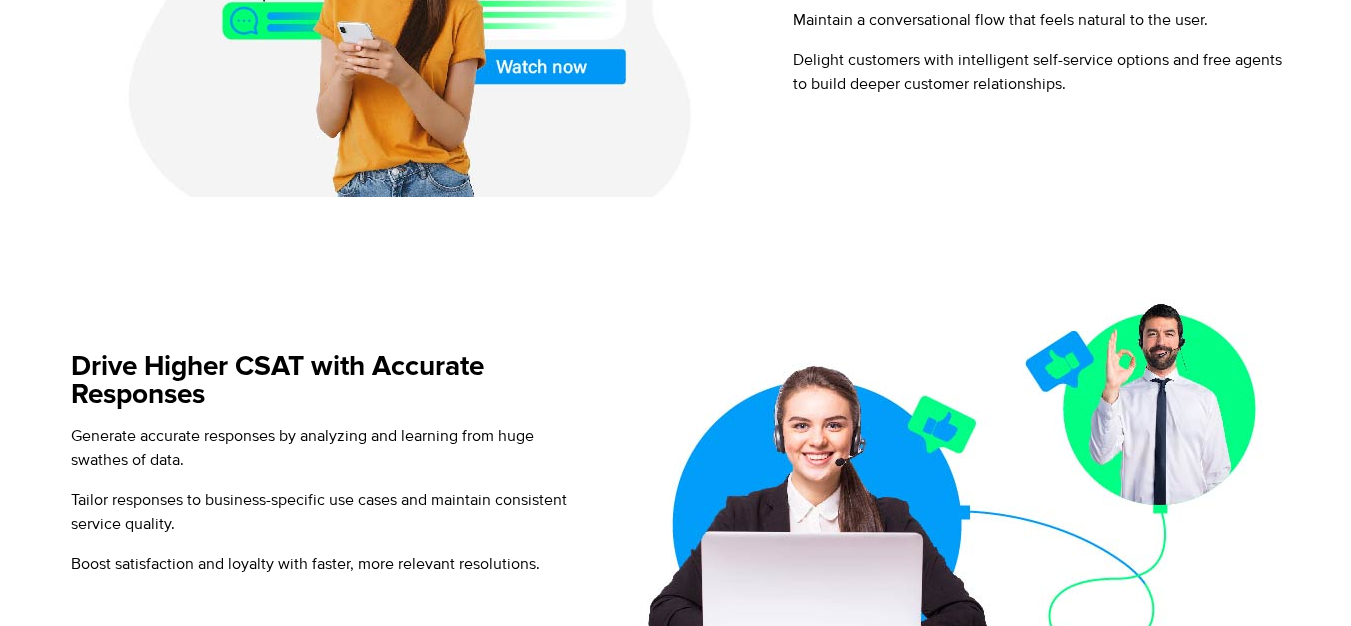 select on "*****" 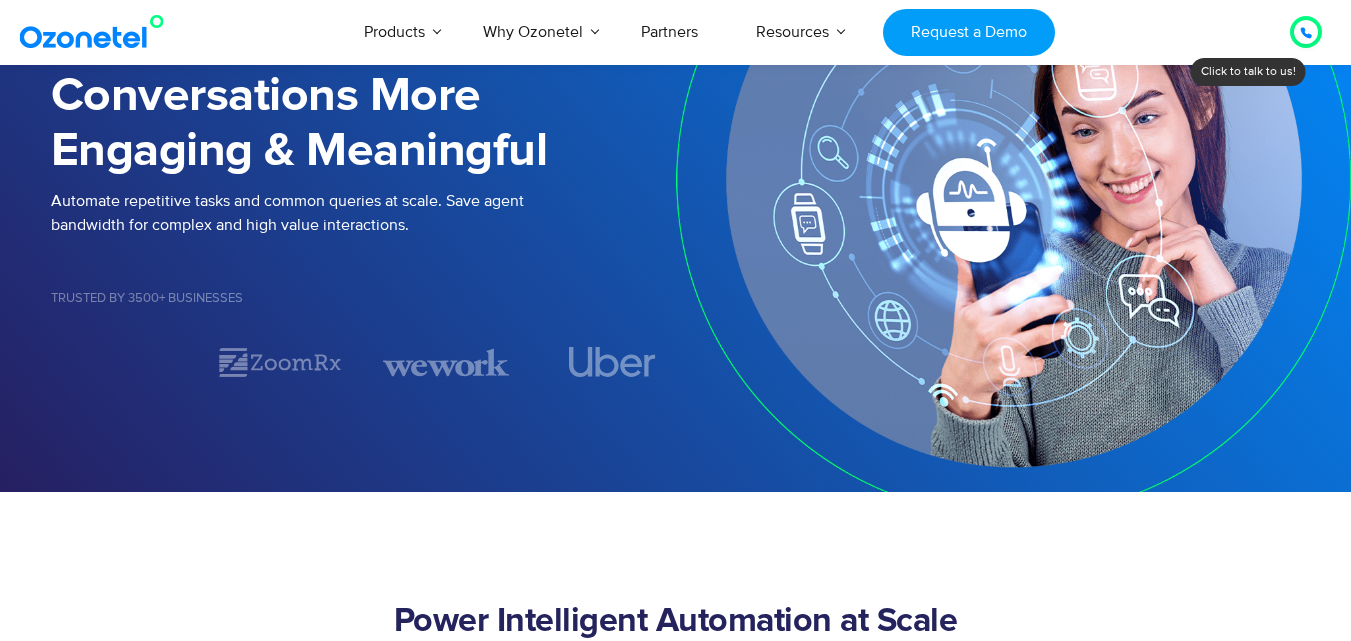scroll, scrollTop: 232, scrollLeft: 0, axis: vertical 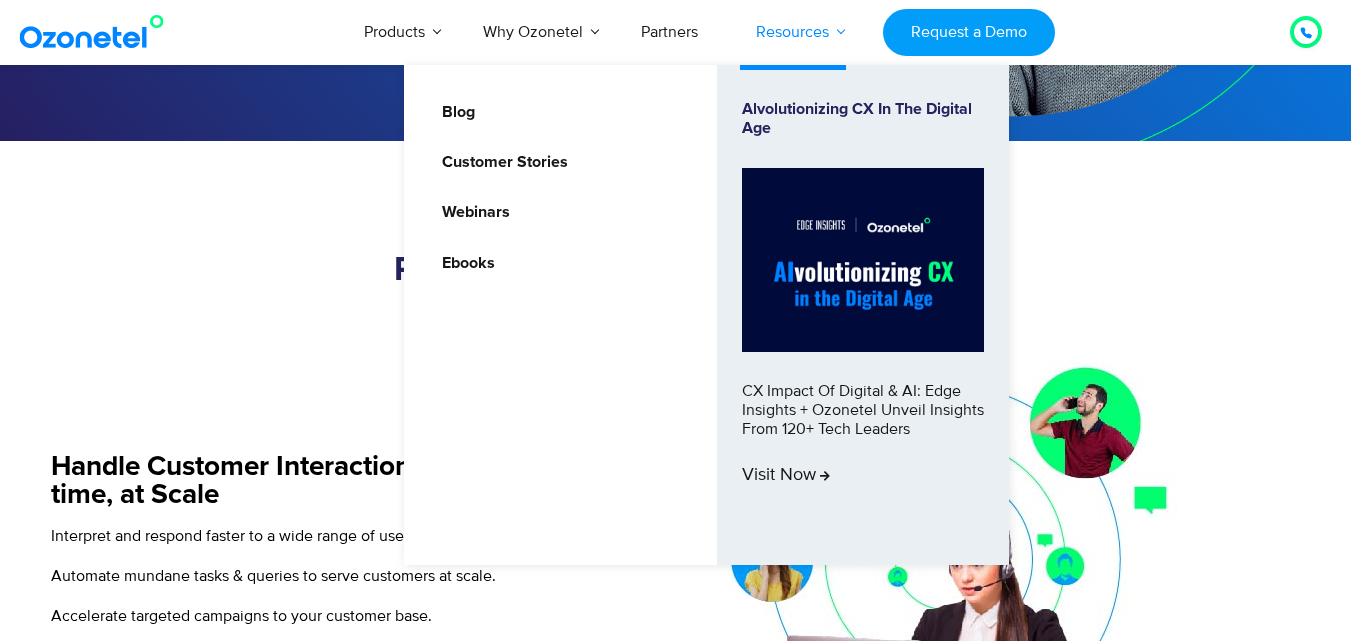 click on "Resources" at bounding box center [792, 32] 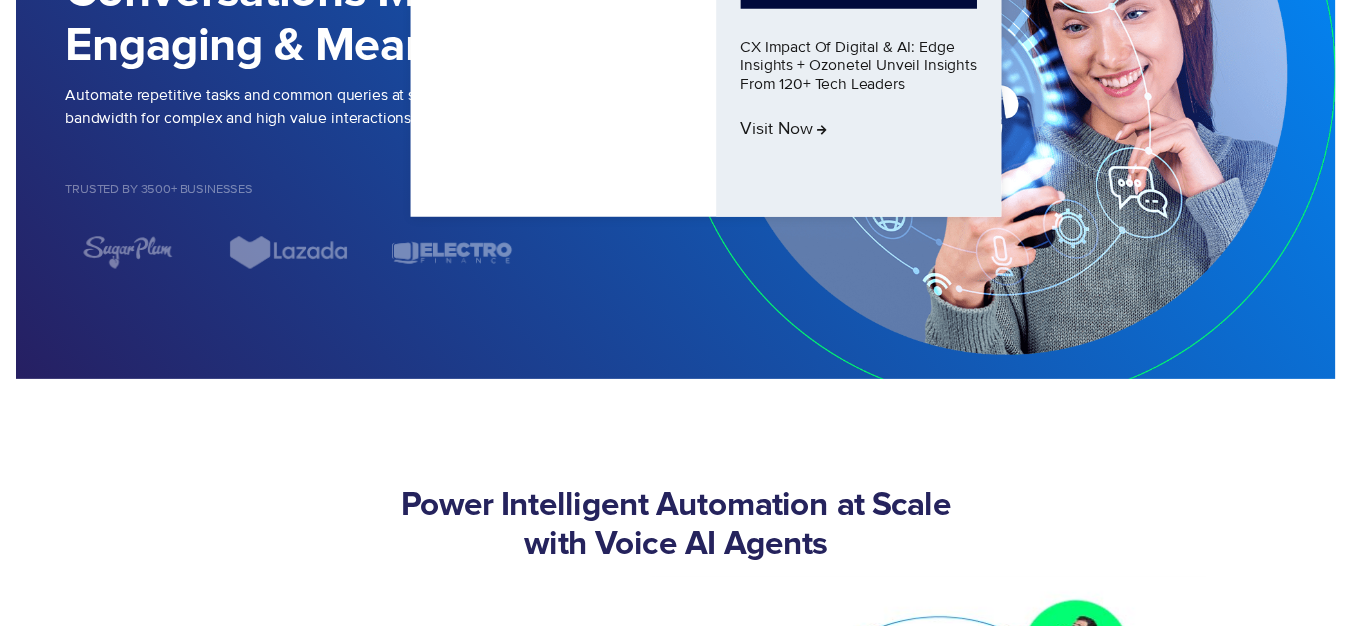 scroll, scrollTop: 0, scrollLeft: 0, axis: both 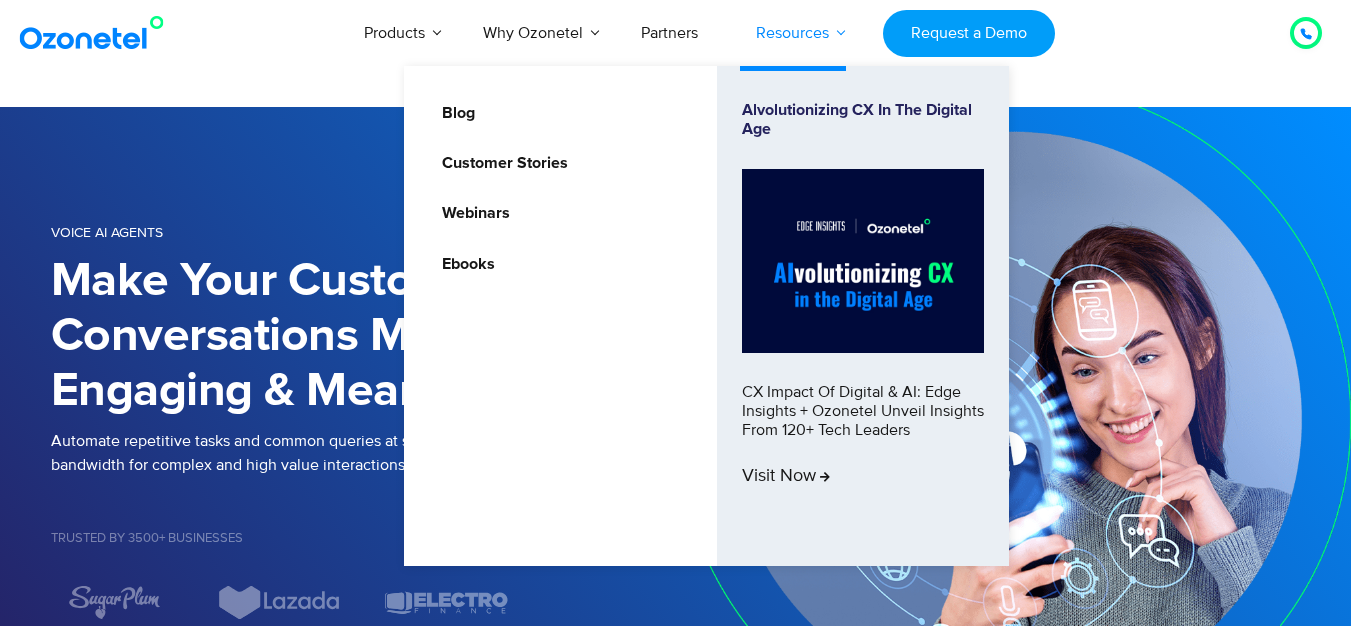 click on "Resources" at bounding box center [792, 33] 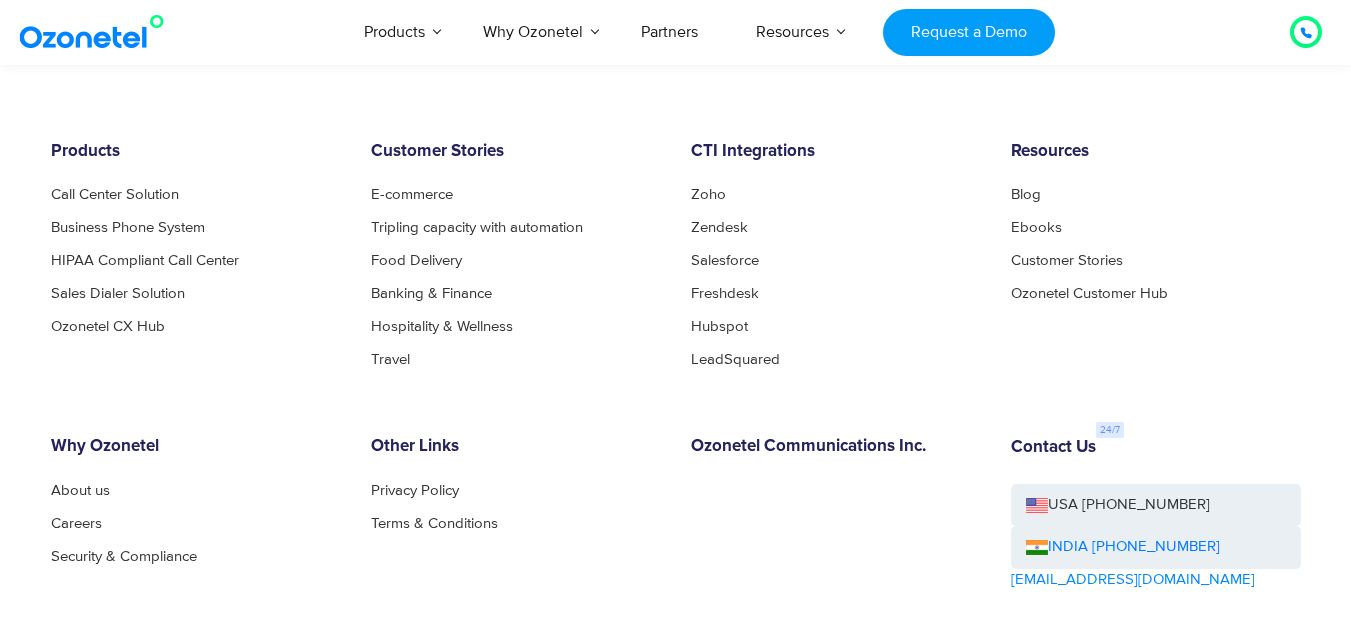 scroll, scrollTop: 4165, scrollLeft: 0, axis: vertical 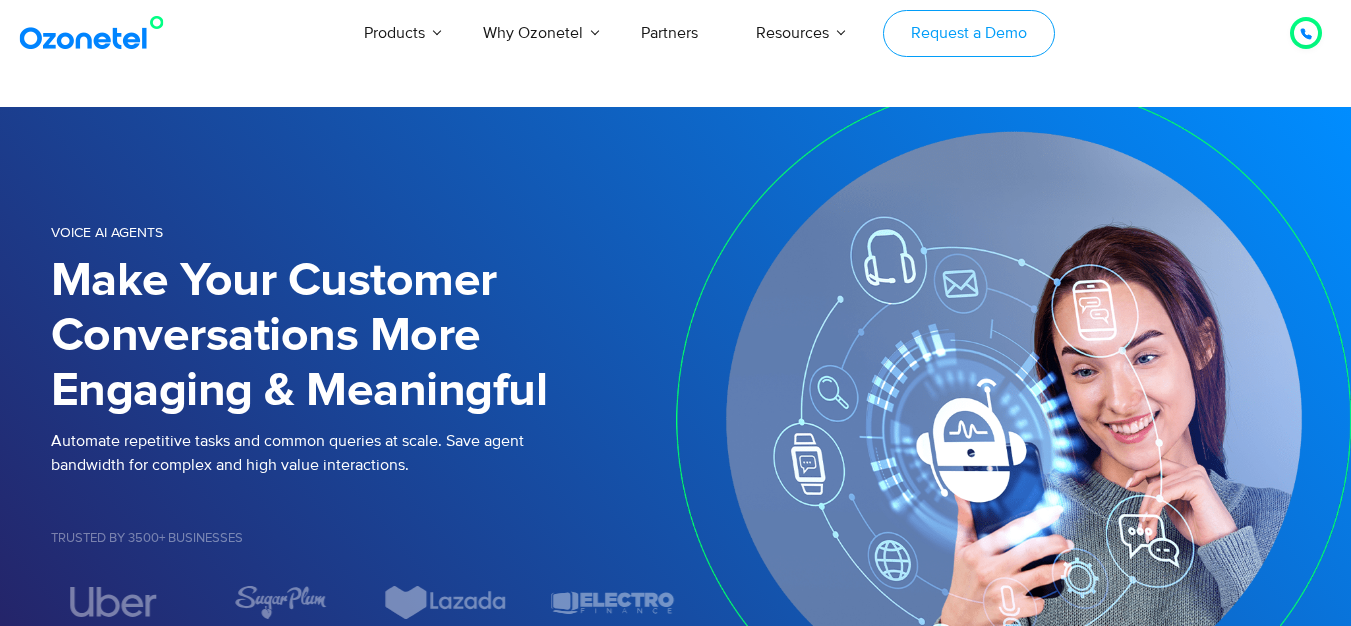 click on "Request a Demo" at bounding box center [968, 33] 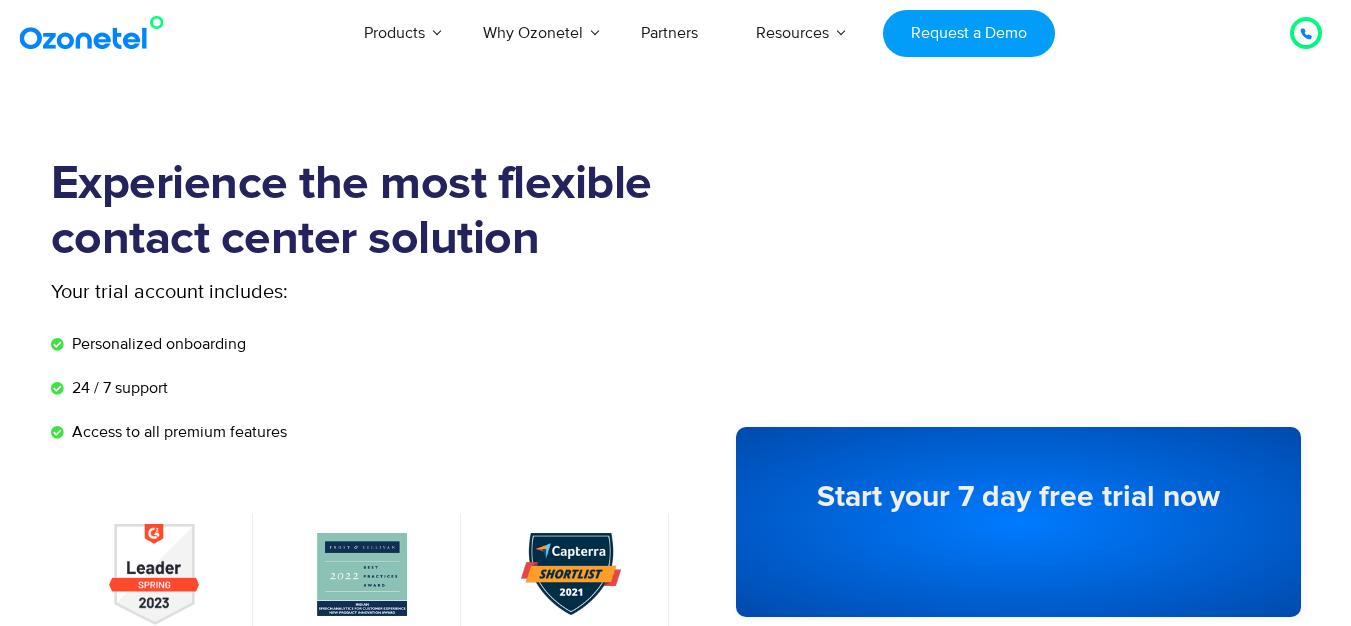 scroll, scrollTop: 0, scrollLeft: 0, axis: both 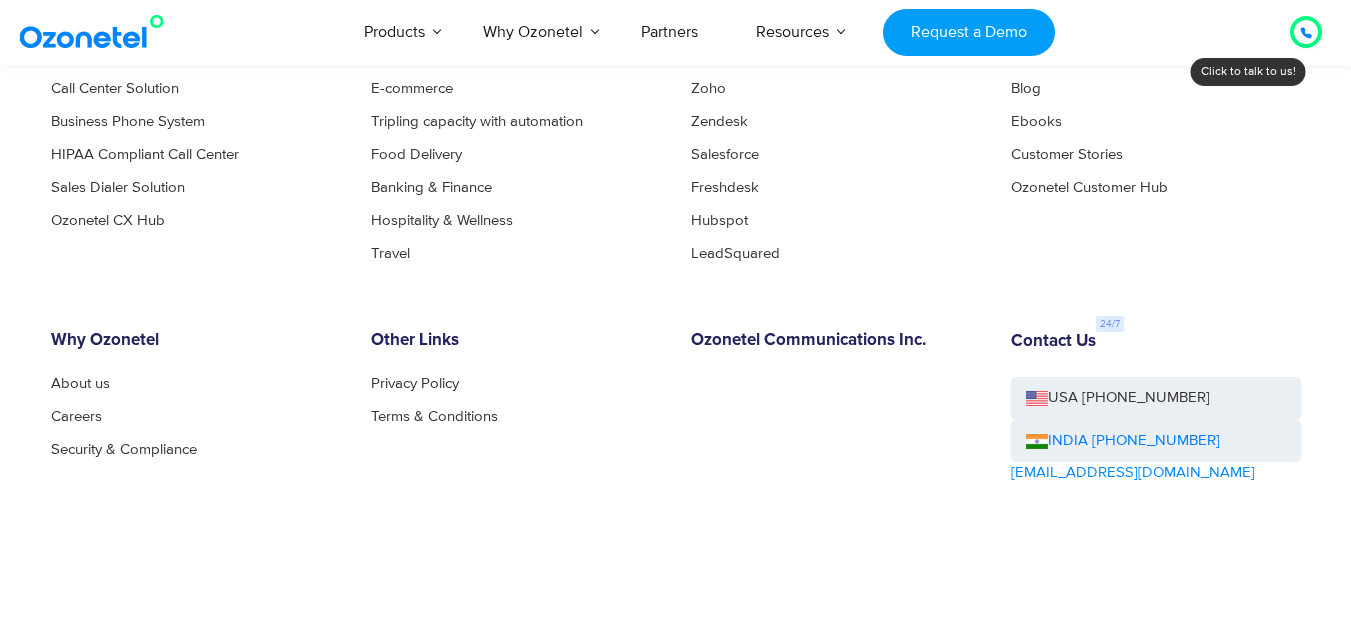 click 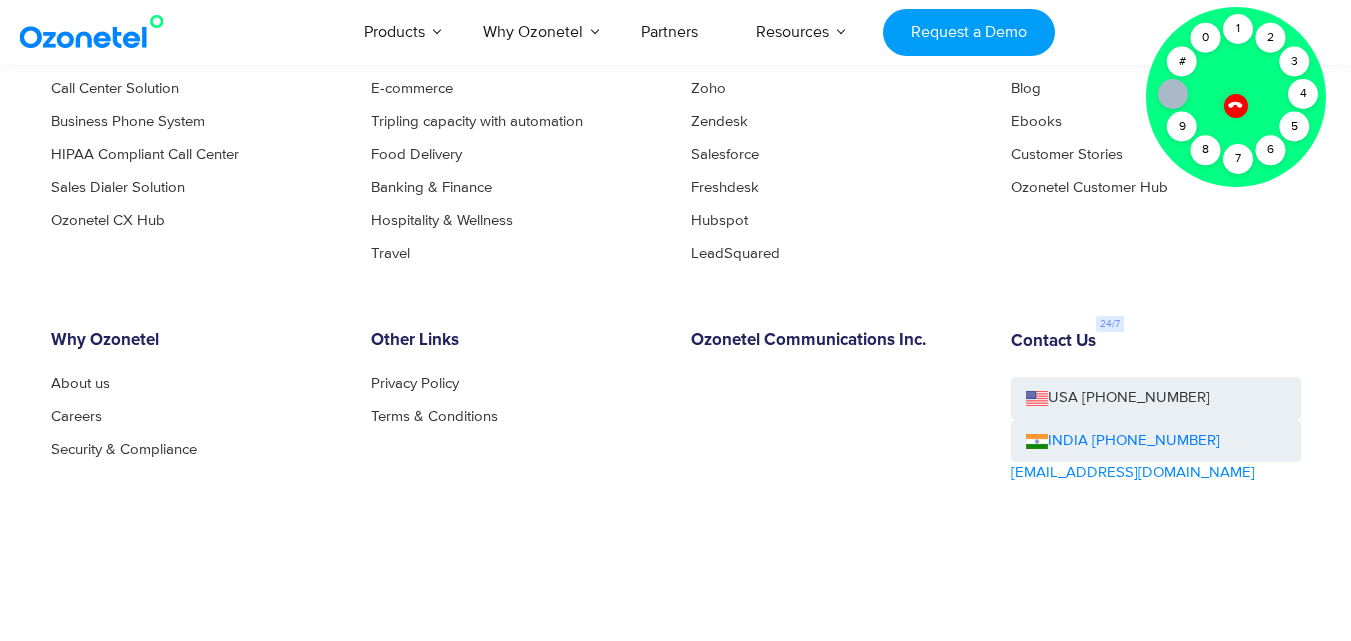 click 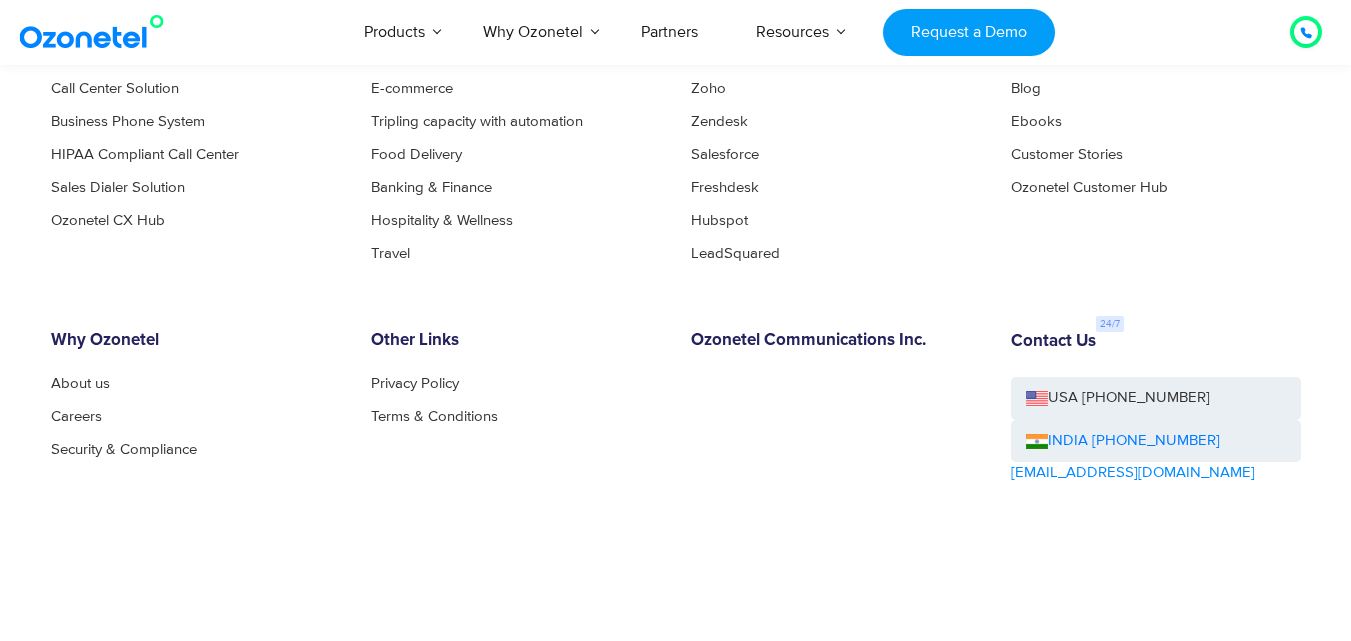 click at bounding box center [1306, 32] 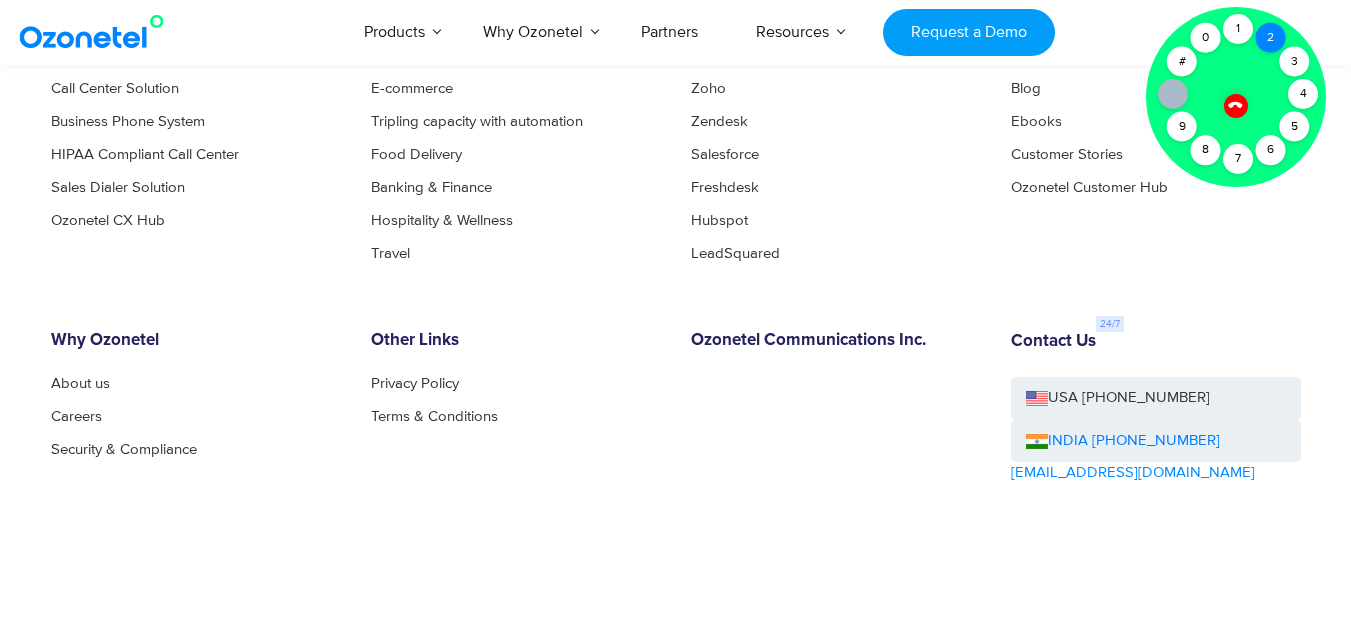 click on "2" at bounding box center [1271, 38] 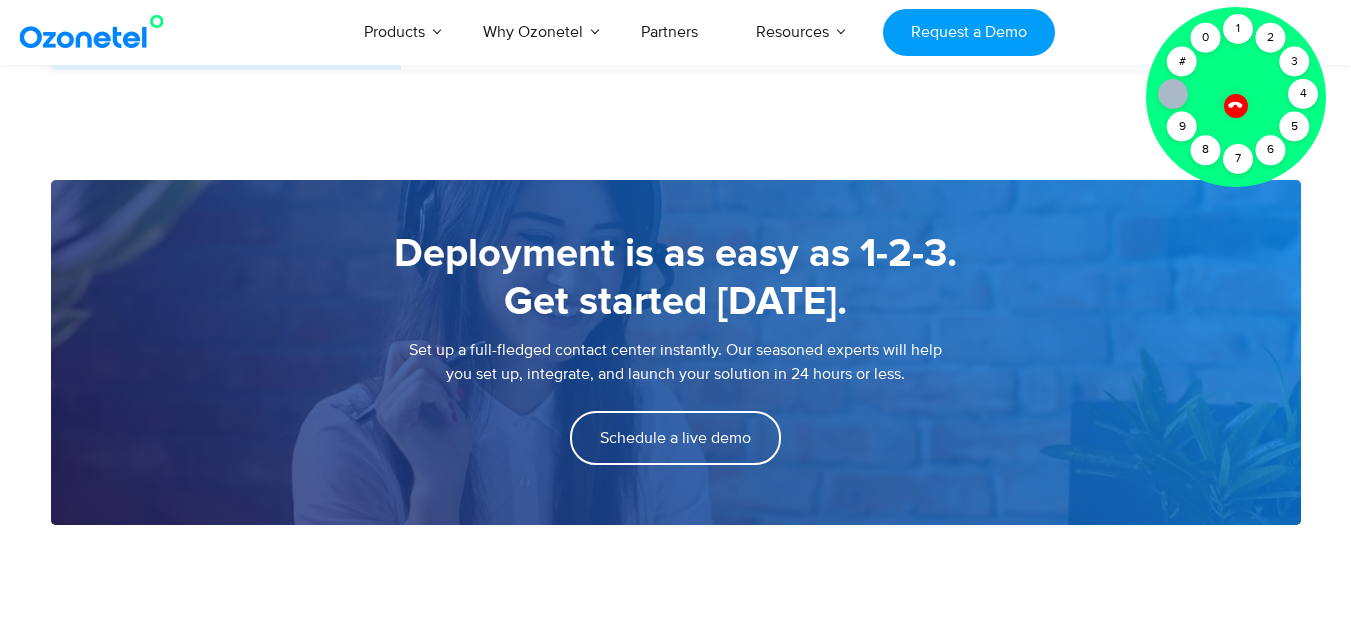 scroll, scrollTop: 2559, scrollLeft: 0, axis: vertical 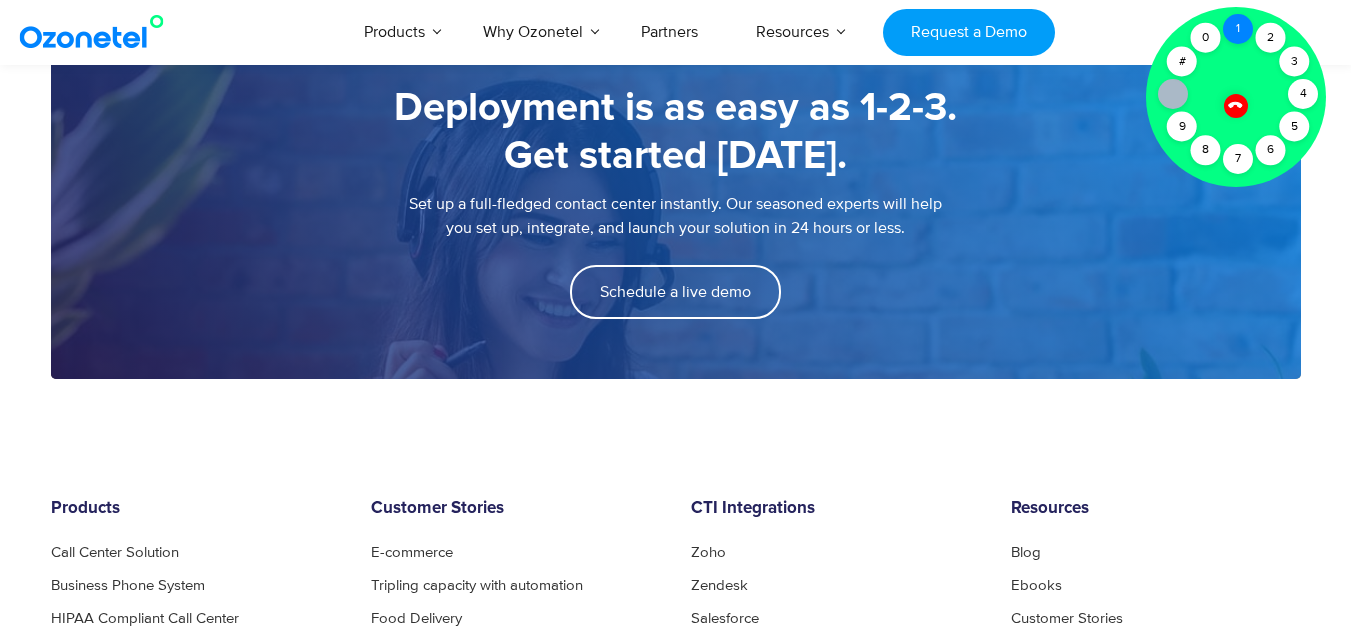 click on "1" at bounding box center (1238, 29) 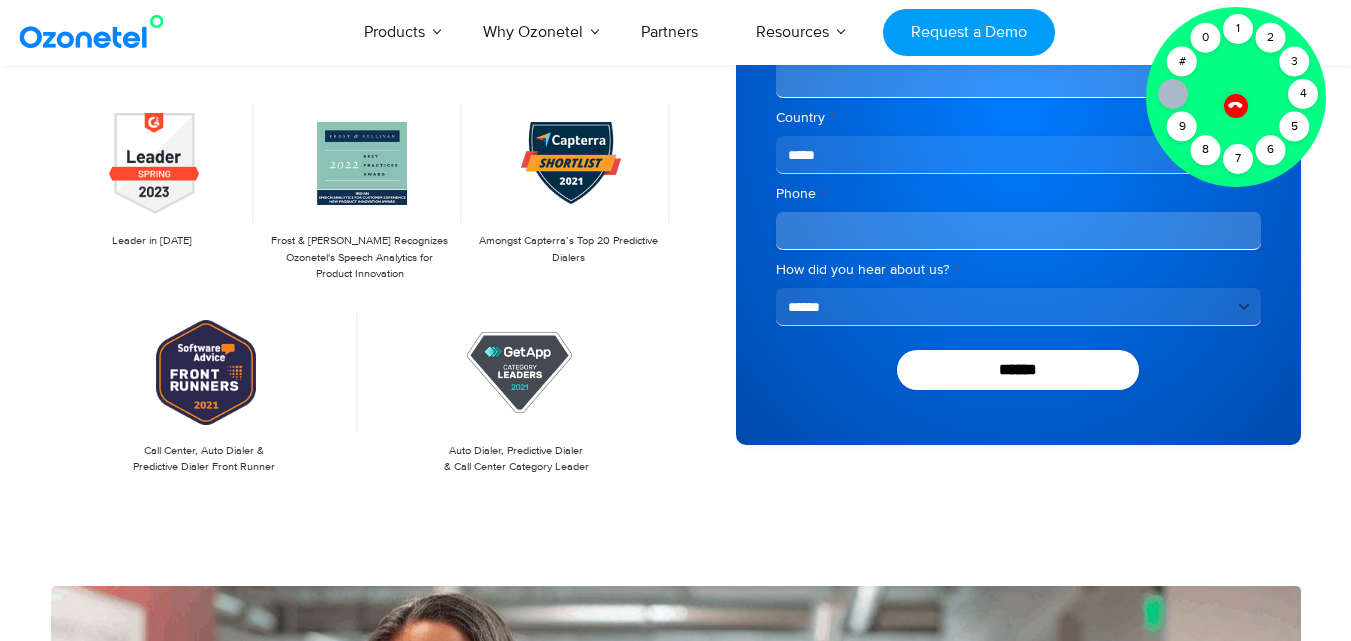 scroll, scrollTop: 365, scrollLeft: 0, axis: vertical 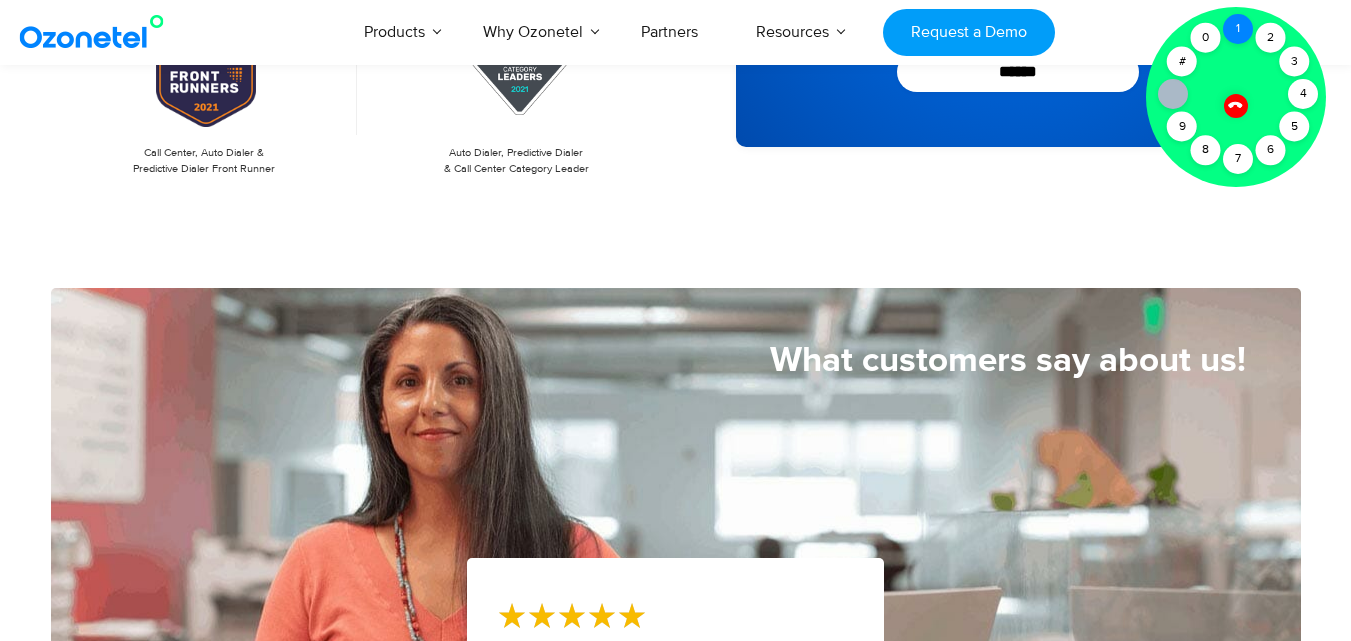 click on "1" at bounding box center (1238, 29) 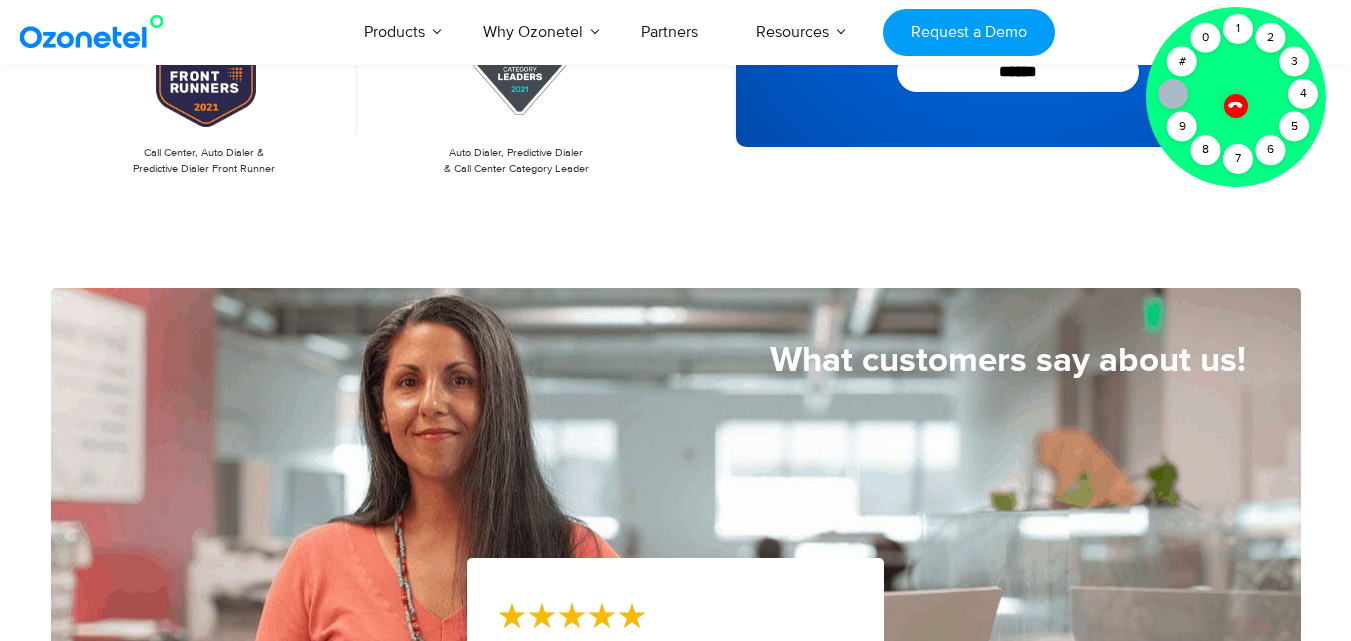 click on "Experience the most flexible  contact center solution
Your trial account includes:
Personalized onboarding
24 / 7 support
Access to all premium features
Leader in [DATE]
Frost & [PERSON_NAME] Recognizes Ozonetel's Speech Analytics for Product Innovation
Amongst Capterra’s Top 20 Predictive Dialers" at bounding box center (675, -158) 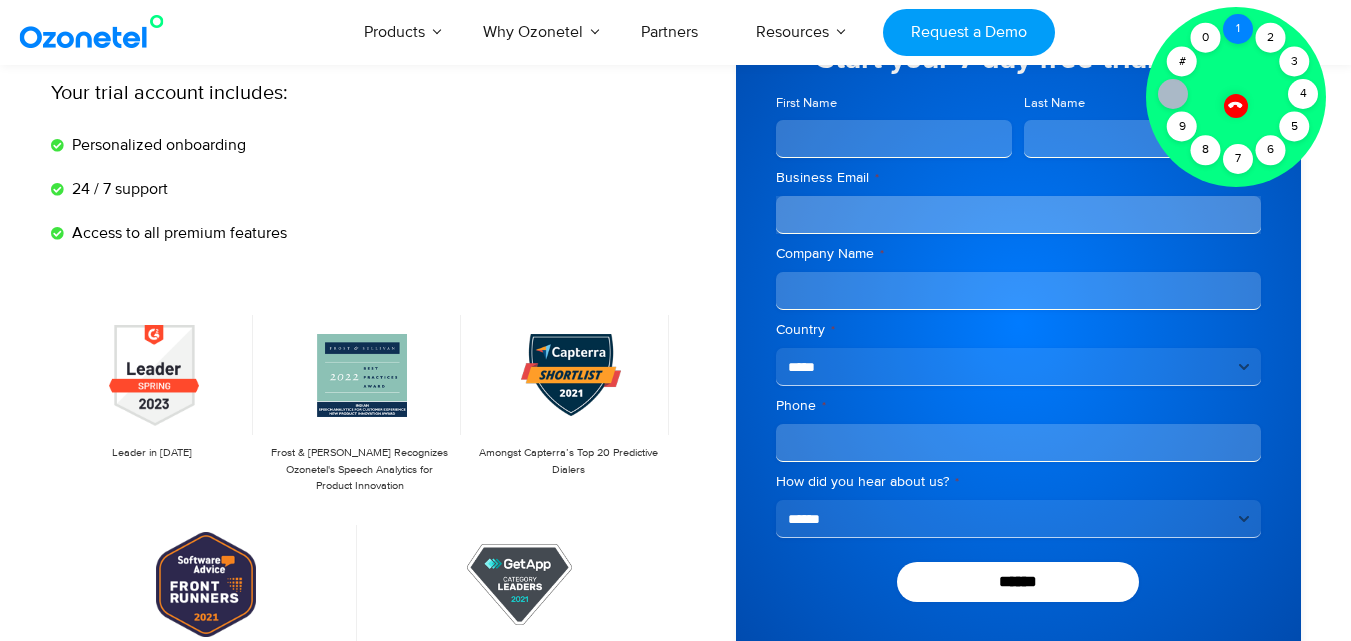 click on "1" at bounding box center [1238, 29] 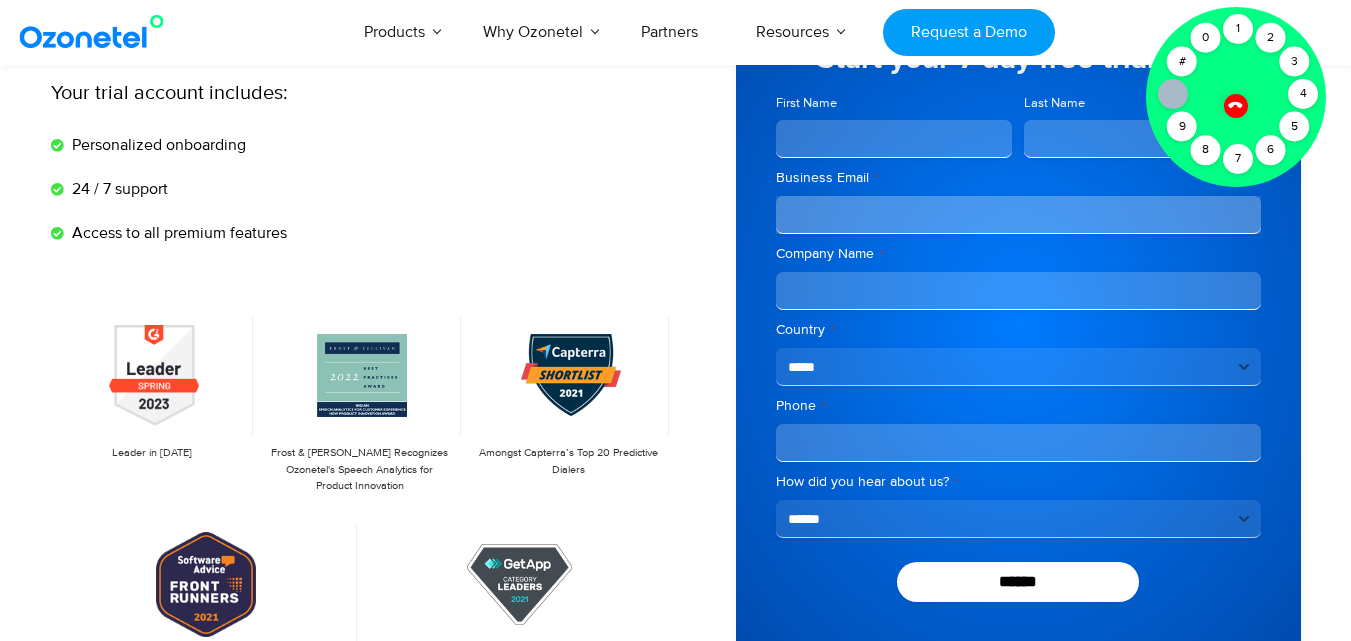 click 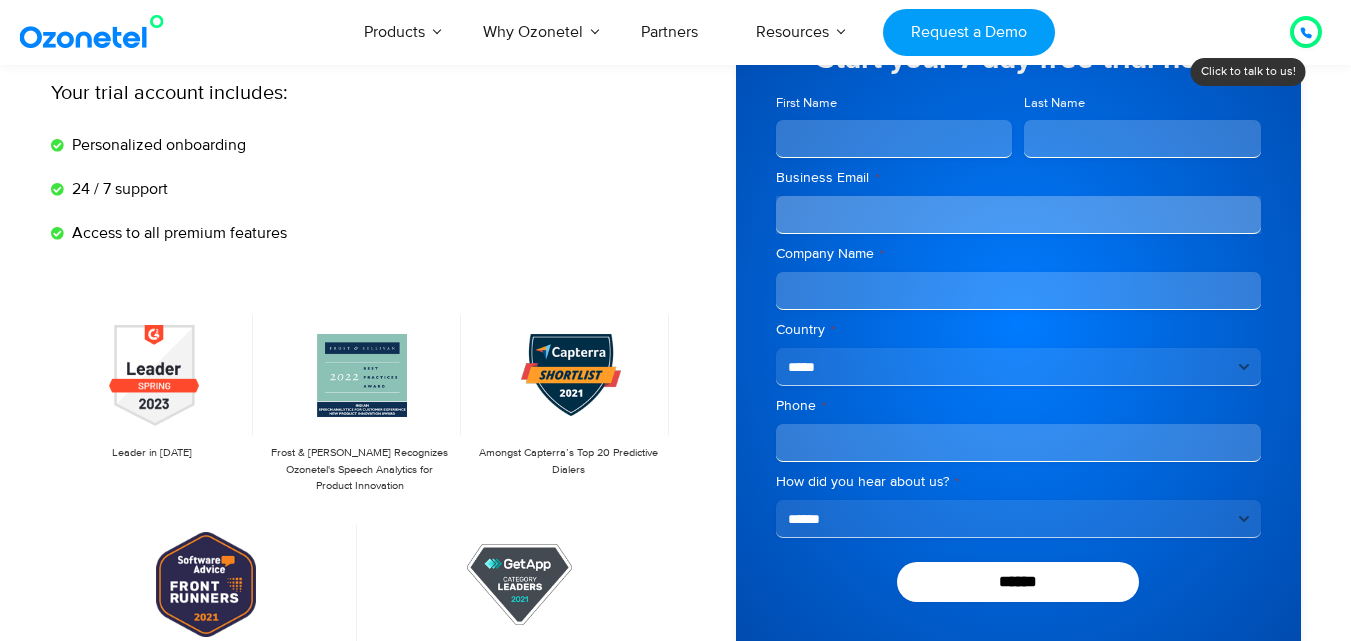 click at bounding box center (1306, 32) 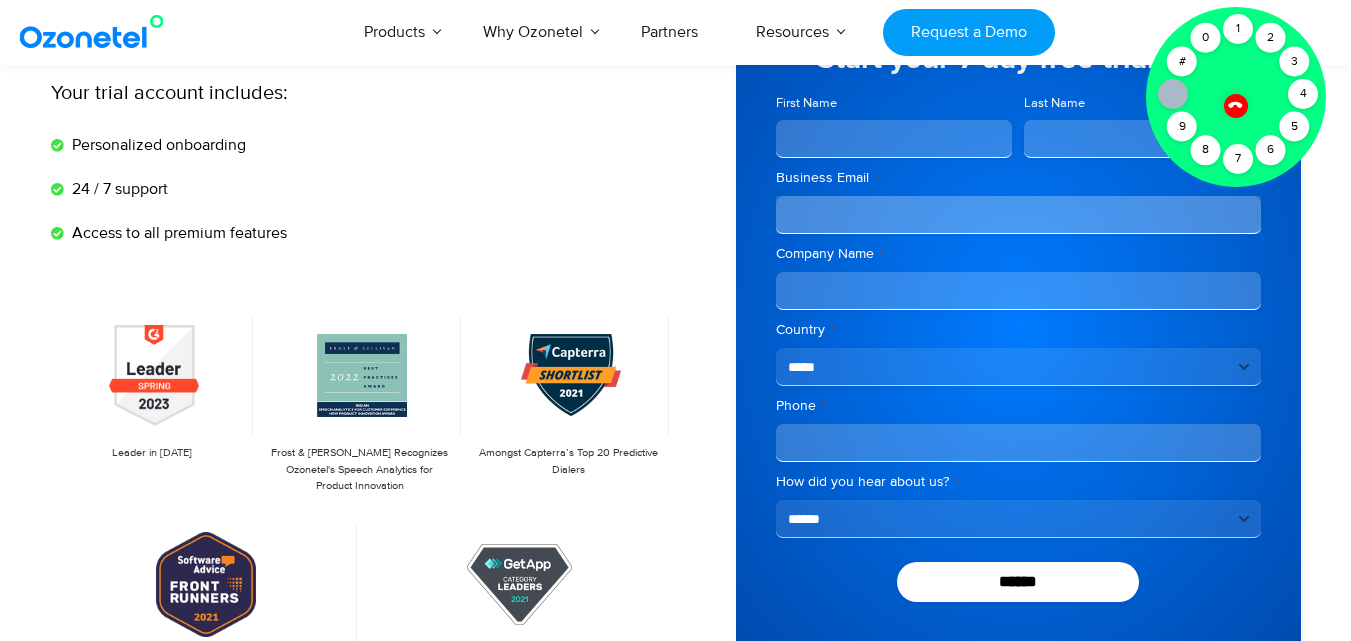 click 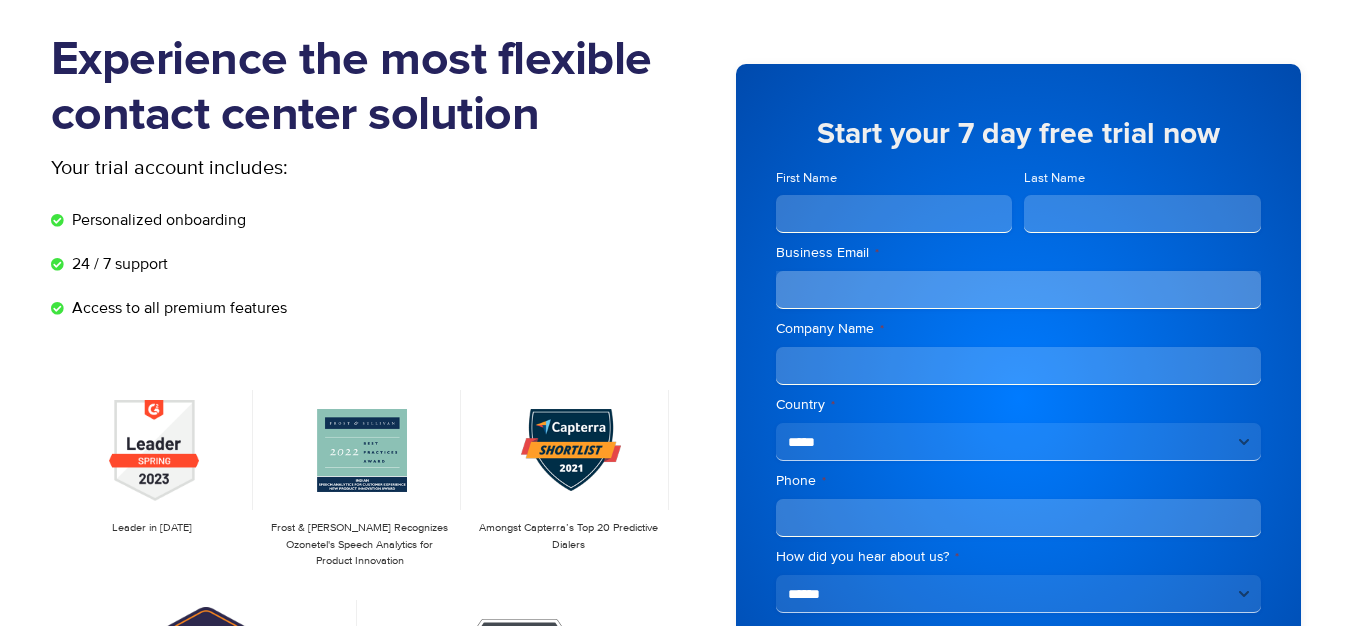 scroll, scrollTop: 49, scrollLeft: 0, axis: vertical 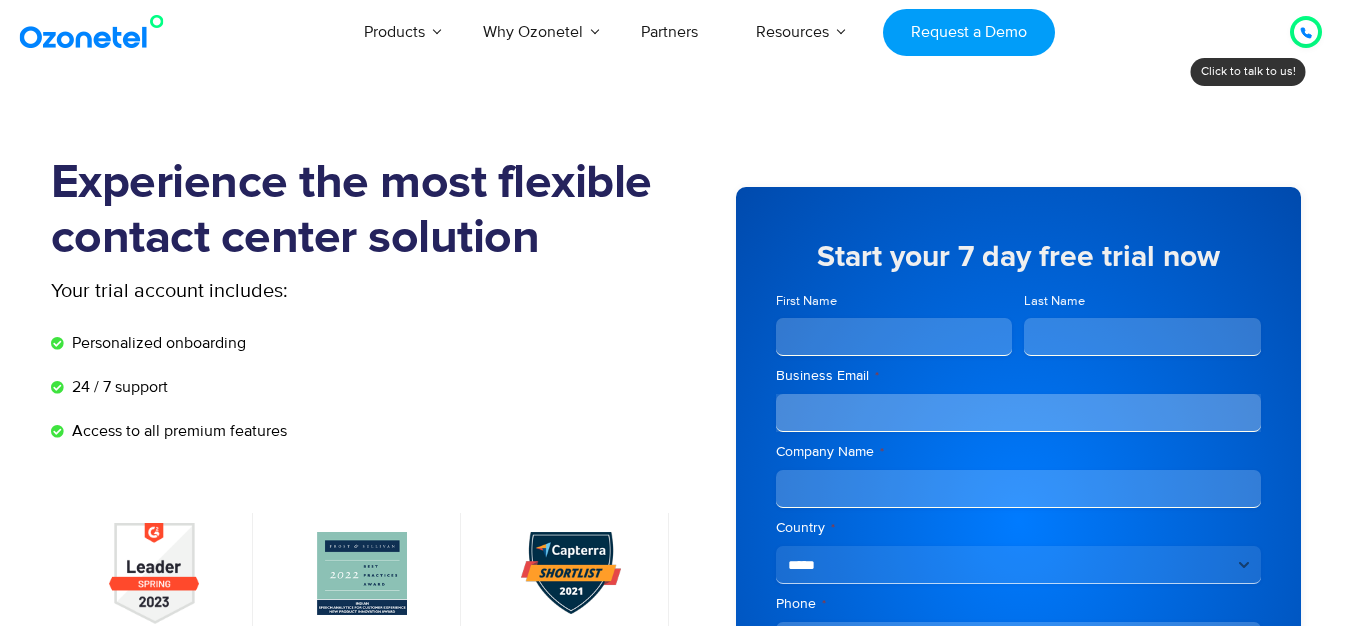 click on "[GEOGRAPHIC_DATA] : +1-408-440-54451-408-440-5445
[GEOGRAPHIC_DATA] : [PHONE_NUMBER]
Click to talk to us!
Call ended
[PHONE_NUMBER]
Products
AI & CX
Voice AI Agents
Agent Assist
Quality Audits" at bounding box center [675, 2003] 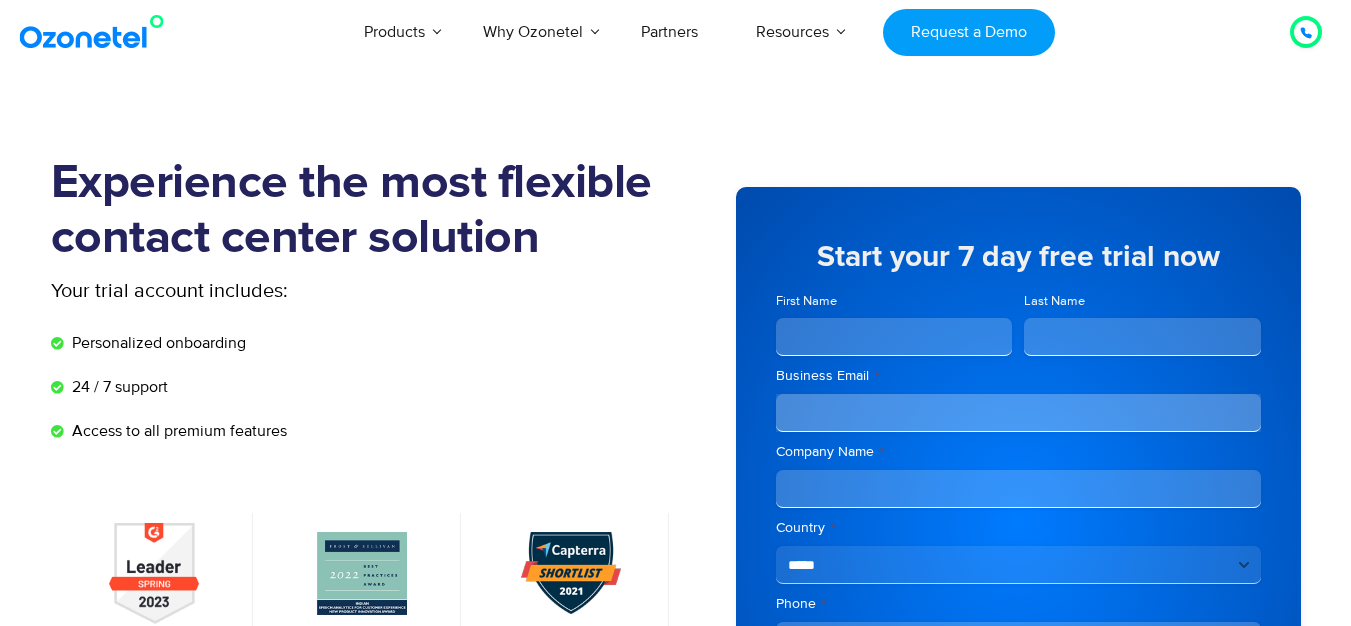 click on "[GEOGRAPHIC_DATA] : +1-408-440-54451-408-440-5445
[GEOGRAPHIC_DATA] : [PHONE_NUMBER]
Click to talk to us!
Call ended
[PHONE_NUMBER]
Products
AI & CX
Voice AI Agents
Agent Assist
Quality Audits" at bounding box center (675, 2003) 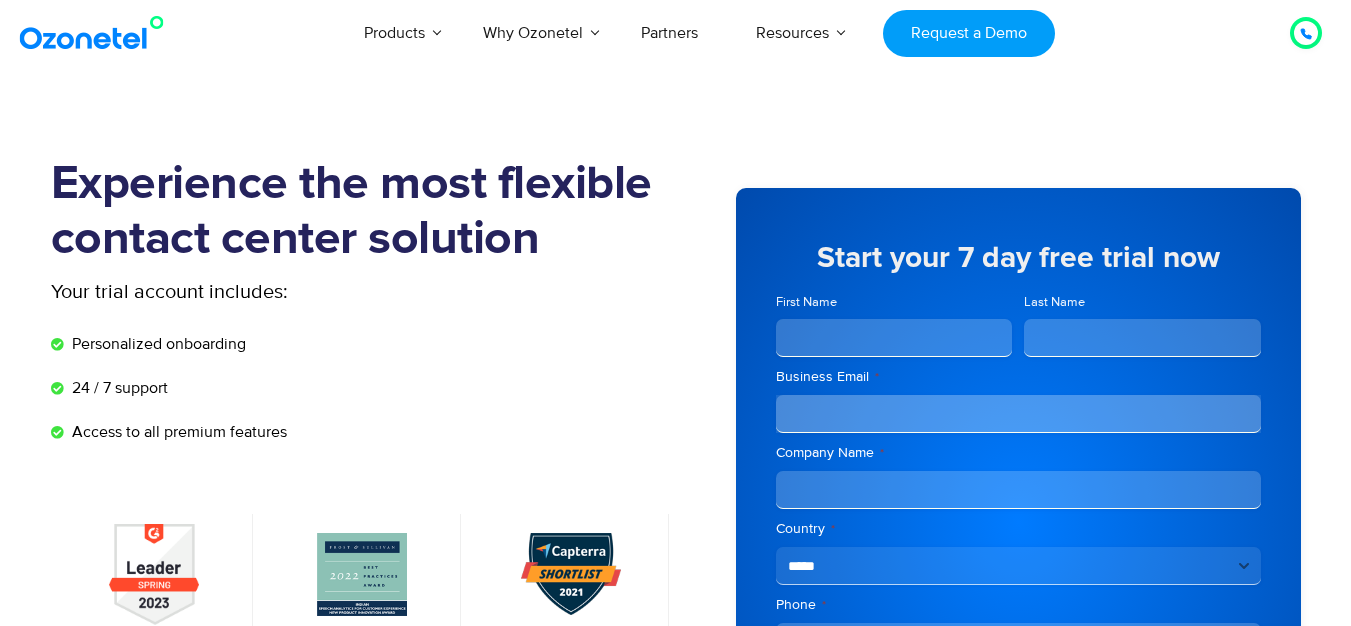 click on "Experience the most flexible  contact center solution
Your trial account includes:
Personalized onboarding
24 / 7 support
Access to all premium features
Leader in [DATE]
Frost & [PERSON_NAME] Recognizes Ozonetel's Speech Analytics for Product Innovation
Amongst Capterra’s Top 20 Predictive Dialers" at bounding box center (675, 551) 